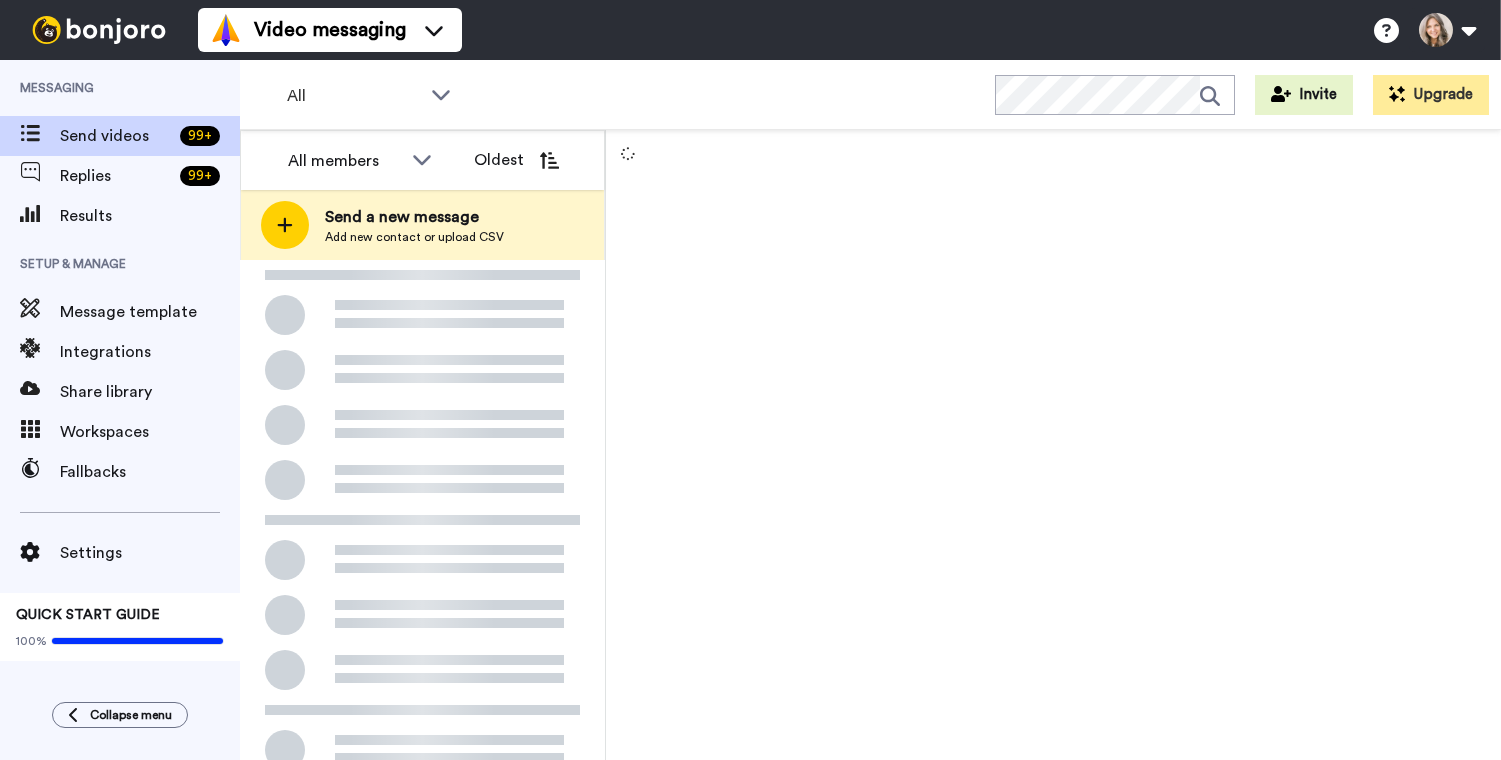 scroll, scrollTop: 0, scrollLeft: 0, axis: both 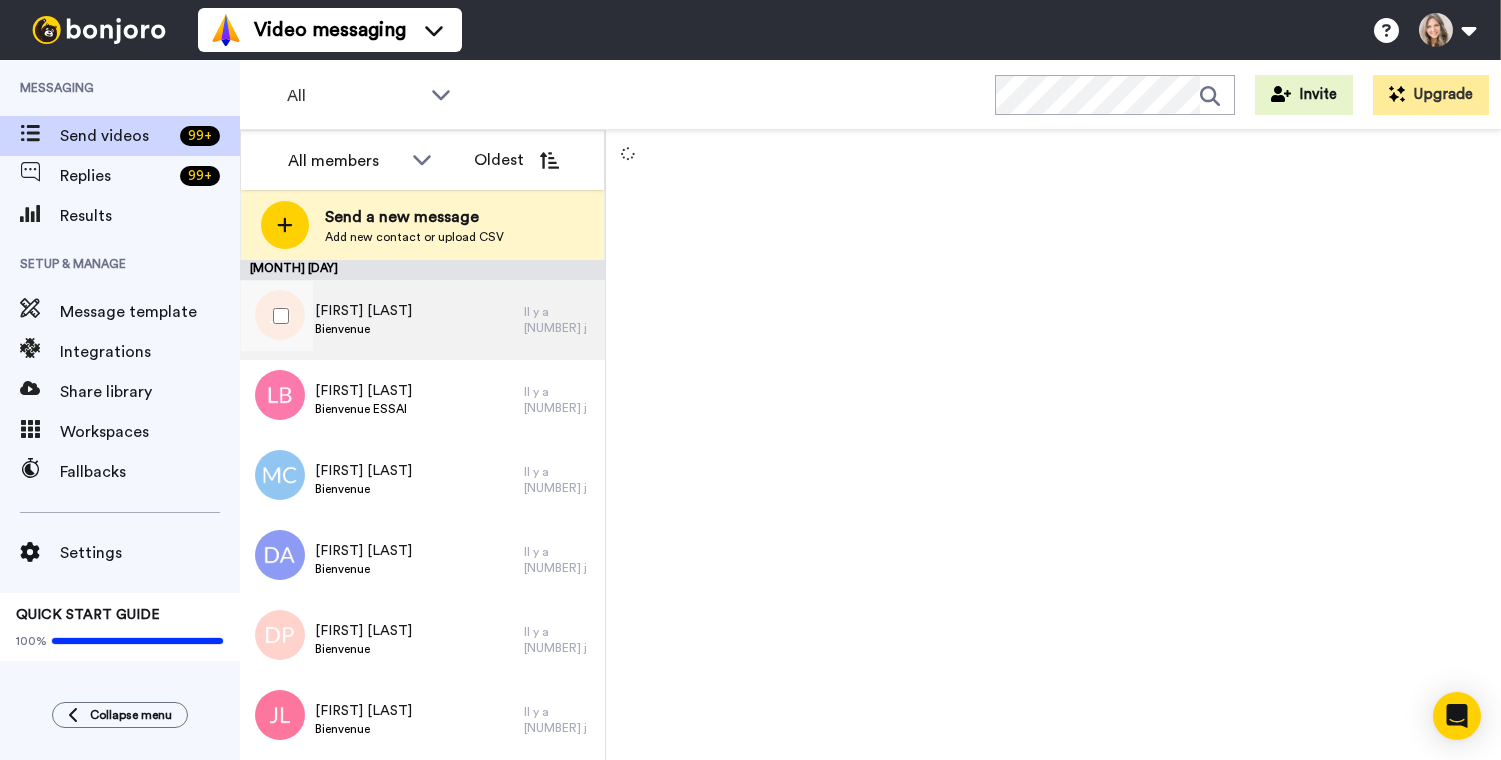 click on "[FIRST] [LAST] Bienvenue" at bounding box center [382, 320] 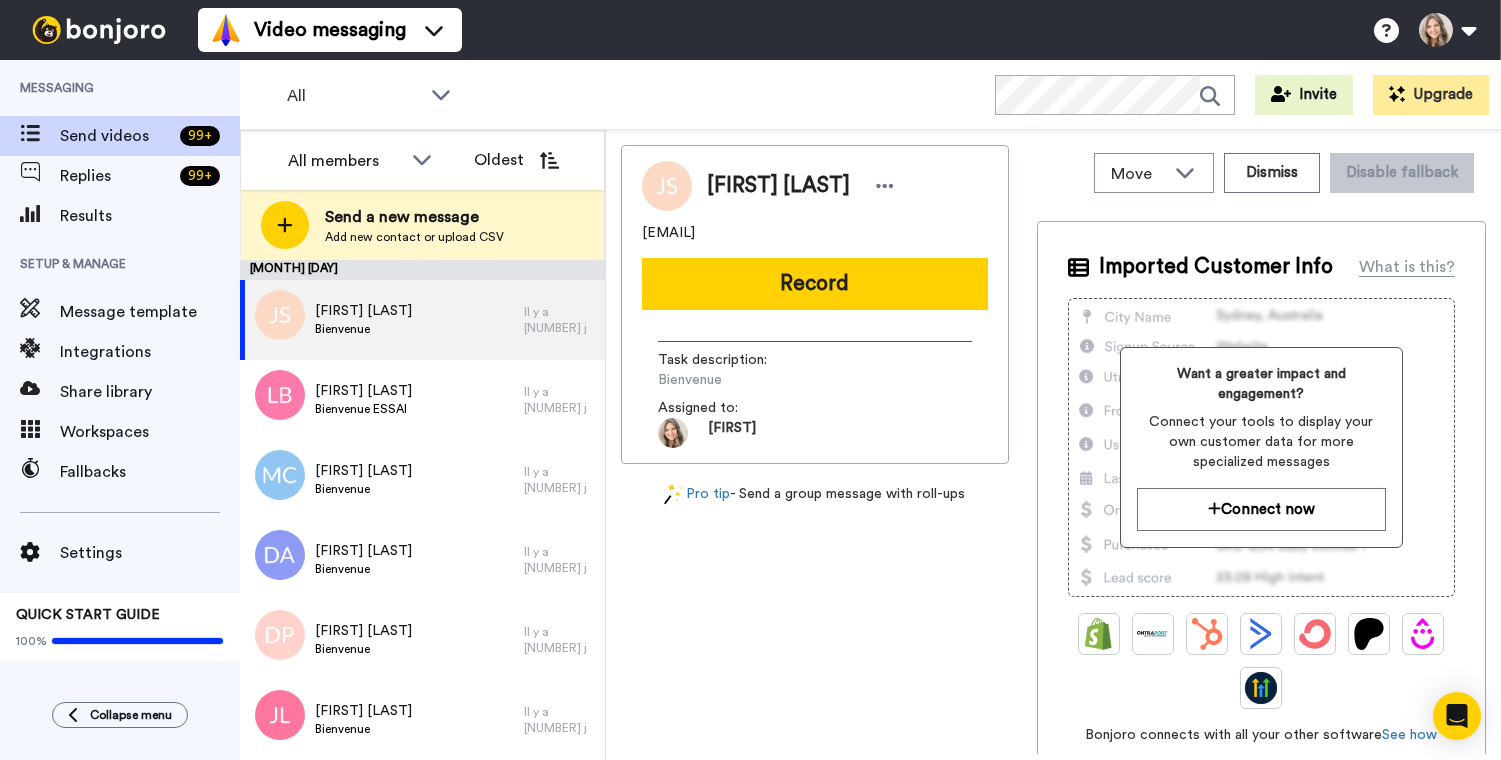 drag, startPoint x: 644, startPoint y: 236, endPoint x: 721, endPoint y: 229, distance: 77.31753 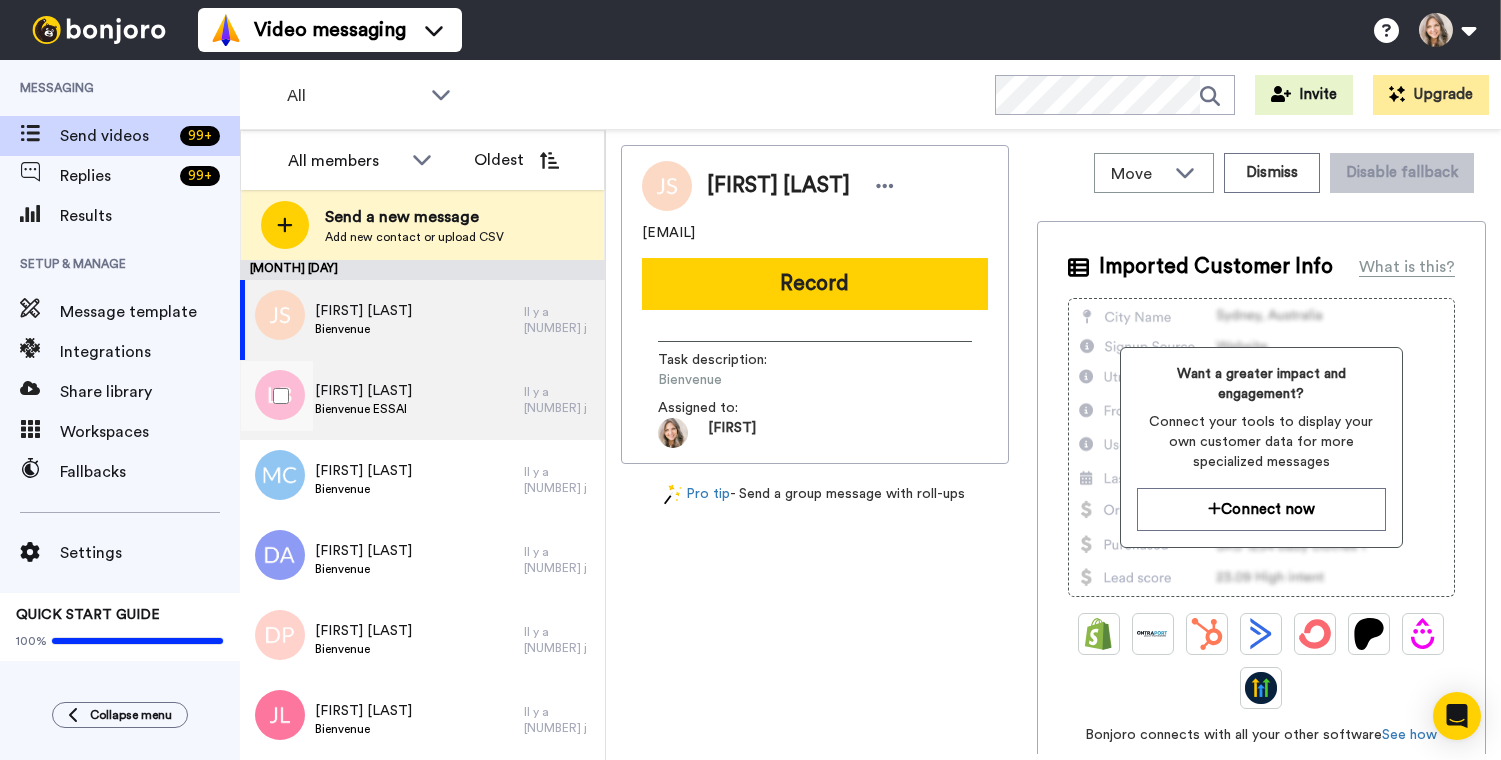 click on "[FIRST] [LAST] Bienvenue ESSAI" at bounding box center (382, 400) 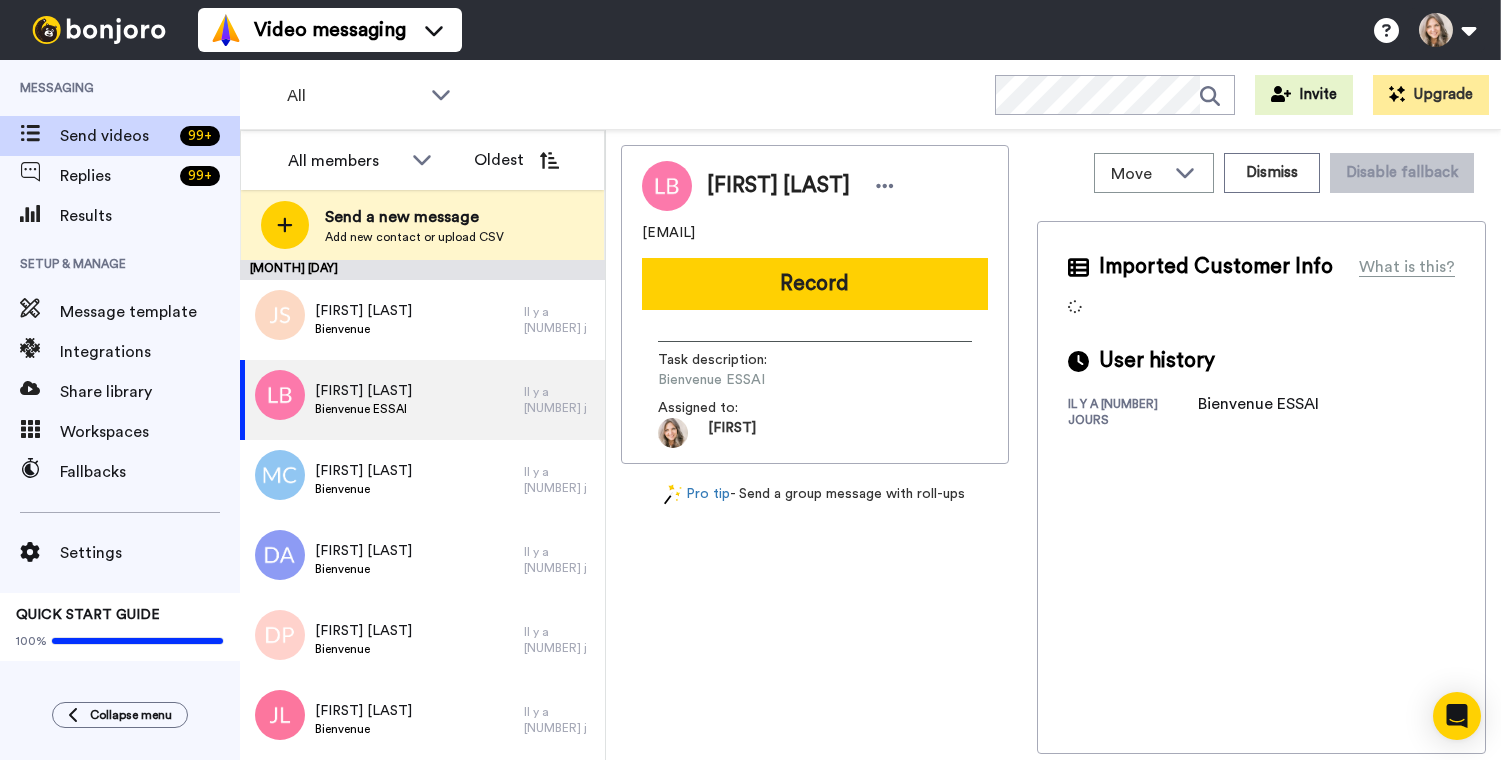drag, startPoint x: 643, startPoint y: 235, endPoint x: 723, endPoint y: 233, distance: 80.024994 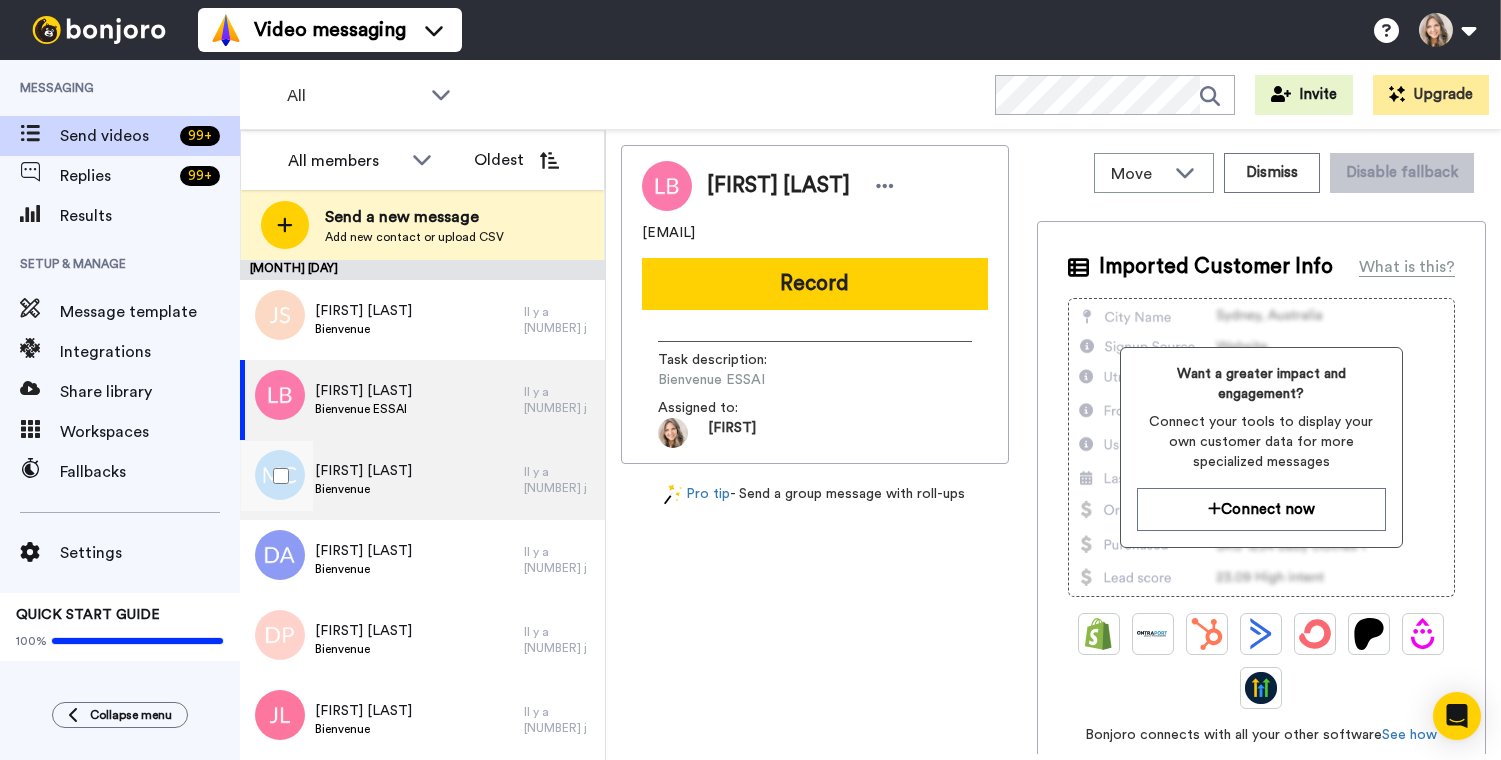 click on "Majorie Côté Bienvenue" at bounding box center [382, 480] 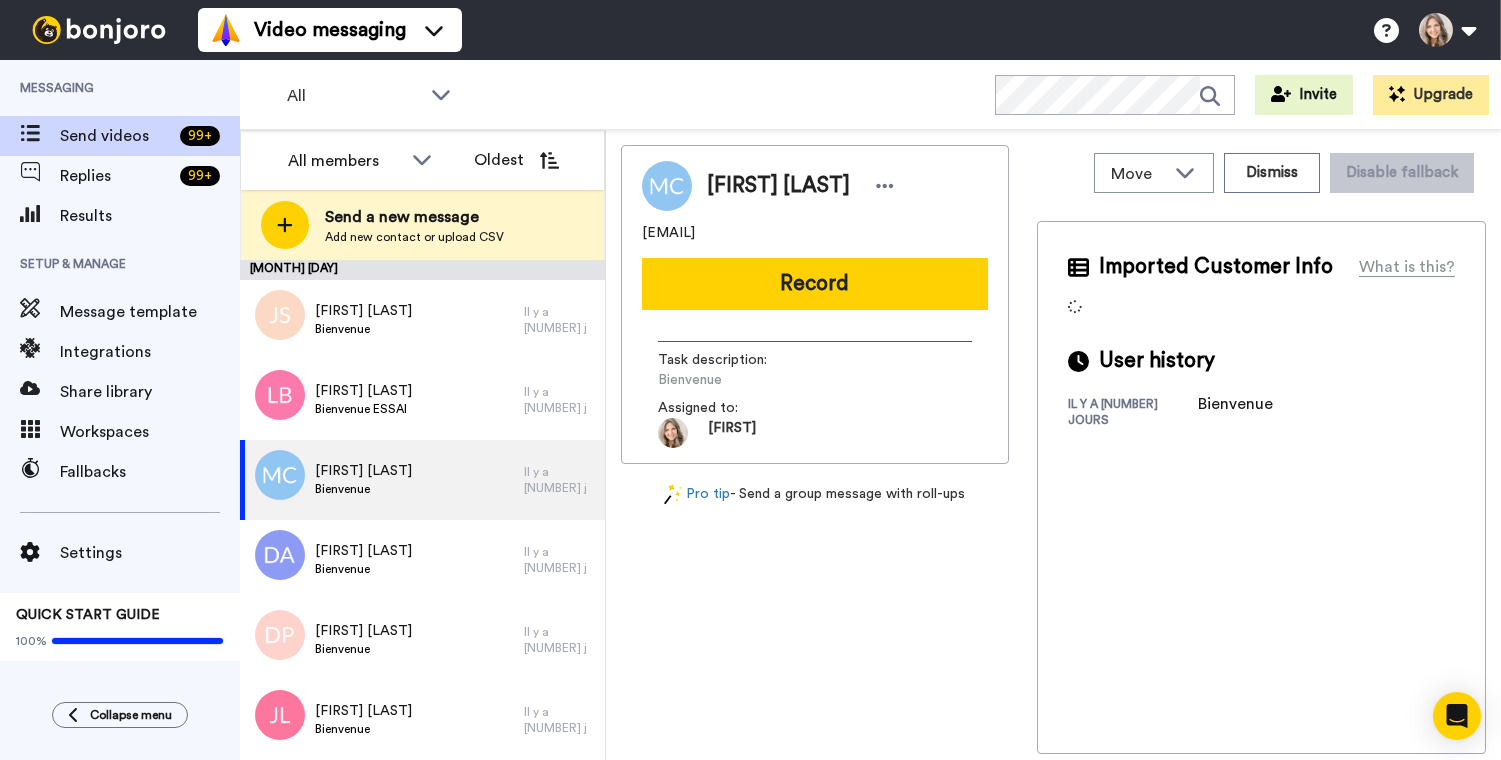 drag, startPoint x: 642, startPoint y: 235, endPoint x: 696, endPoint y: 236, distance: 54.00926 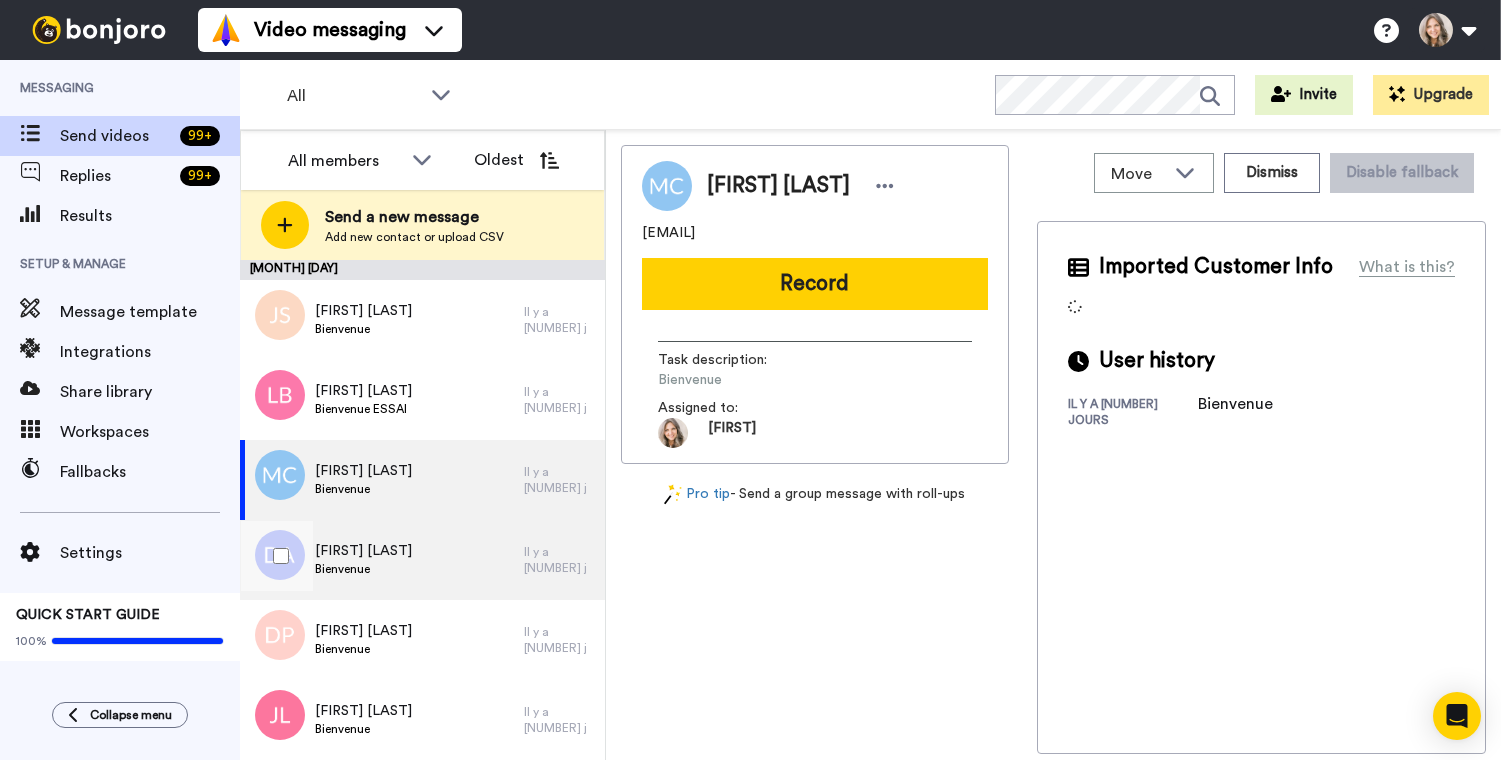 click on "Doris Amyot Bienvenue" at bounding box center [382, 560] 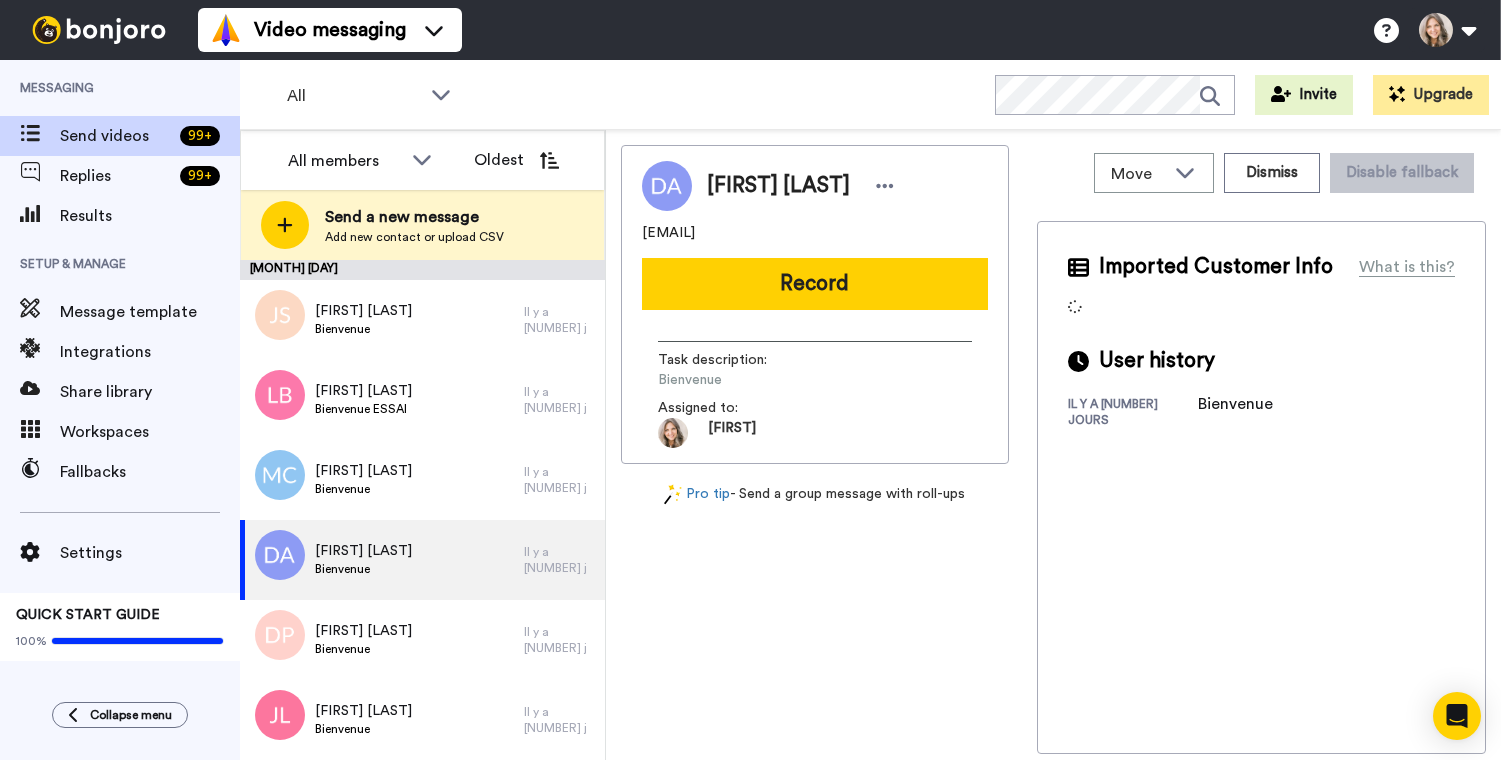 drag, startPoint x: 643, startPoint y: 236, endPoint x: 693, endPoint y: 236, distance: 50 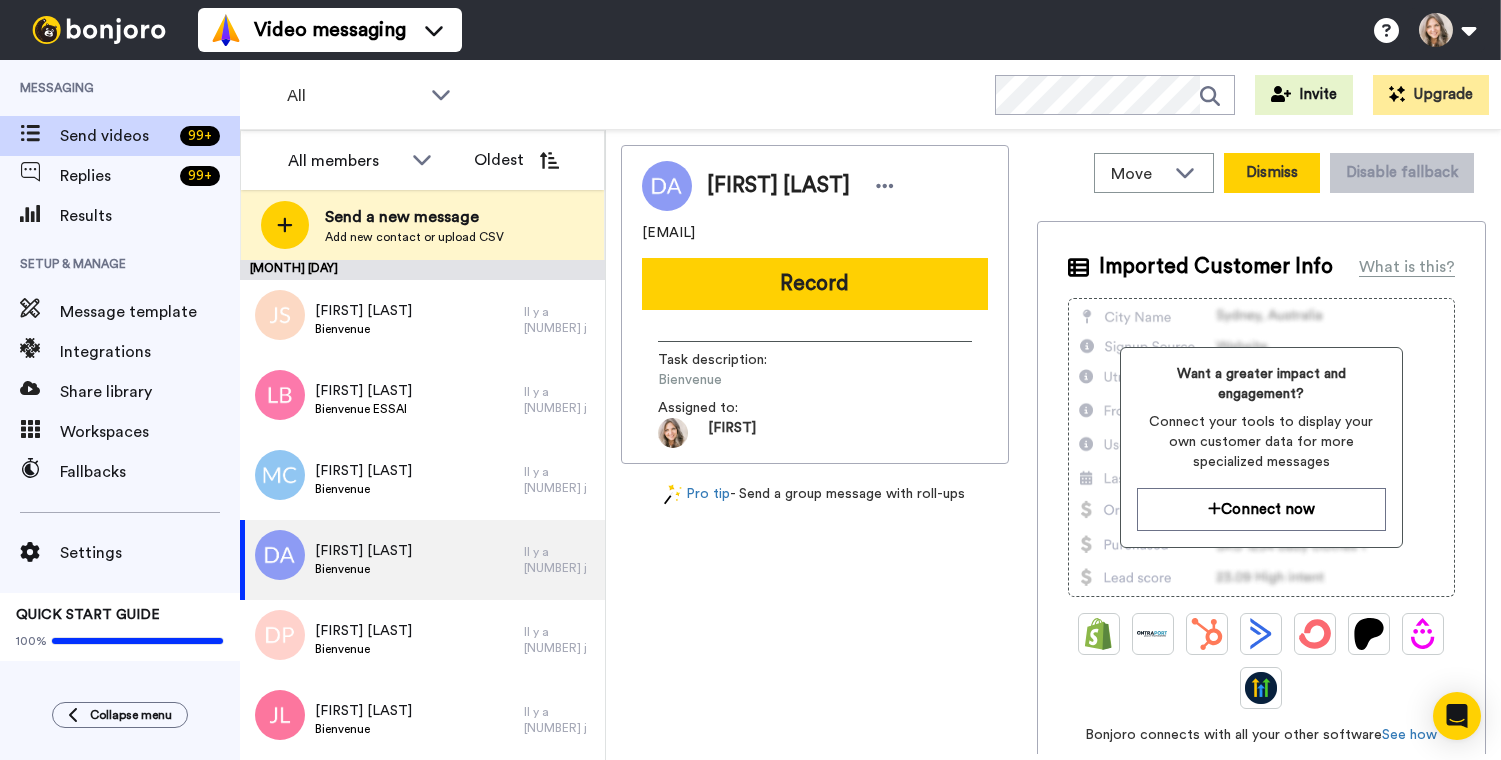 click on "Dismiss" at bounding box center [1272, 173] 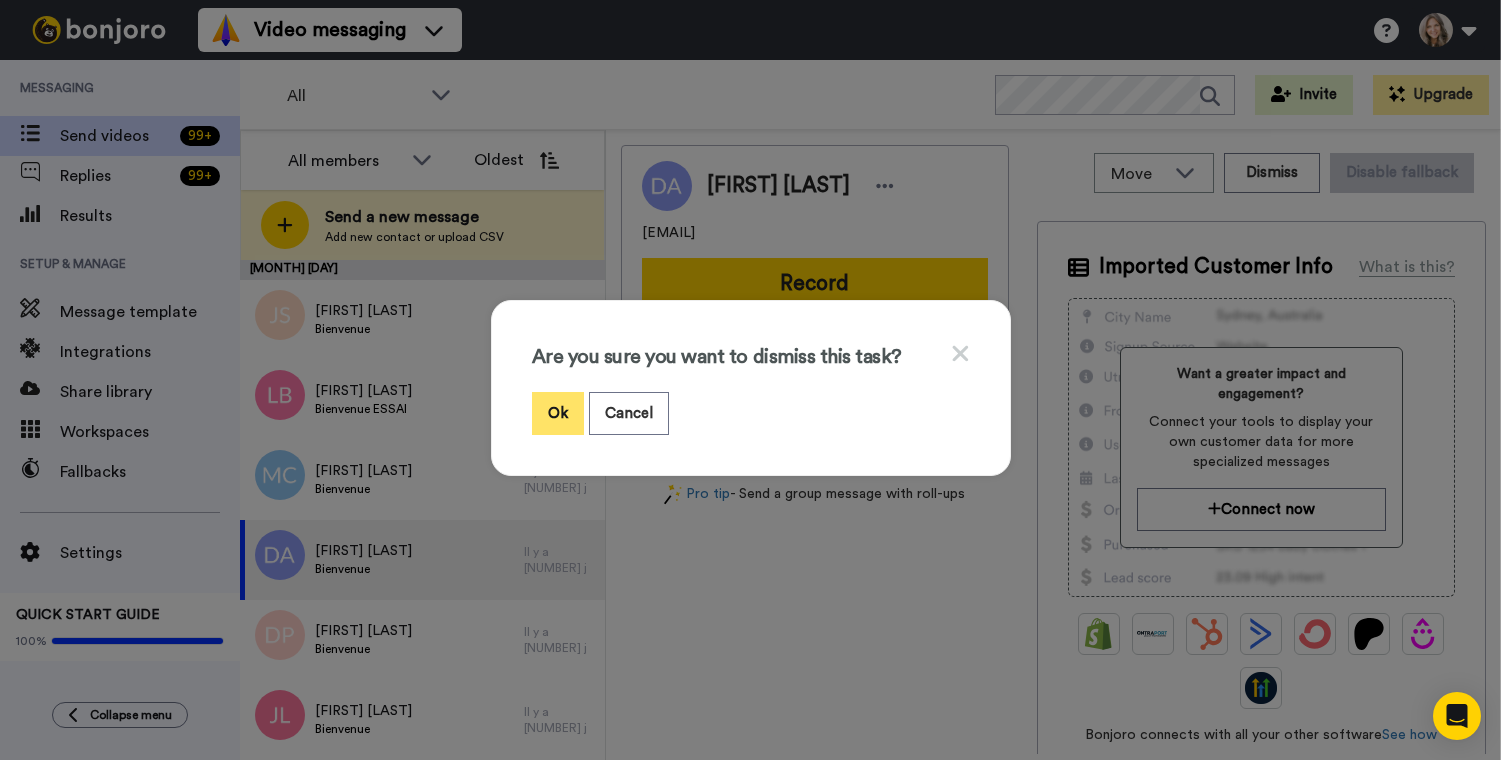 click on "Ok" at bounding box center [558, 413] 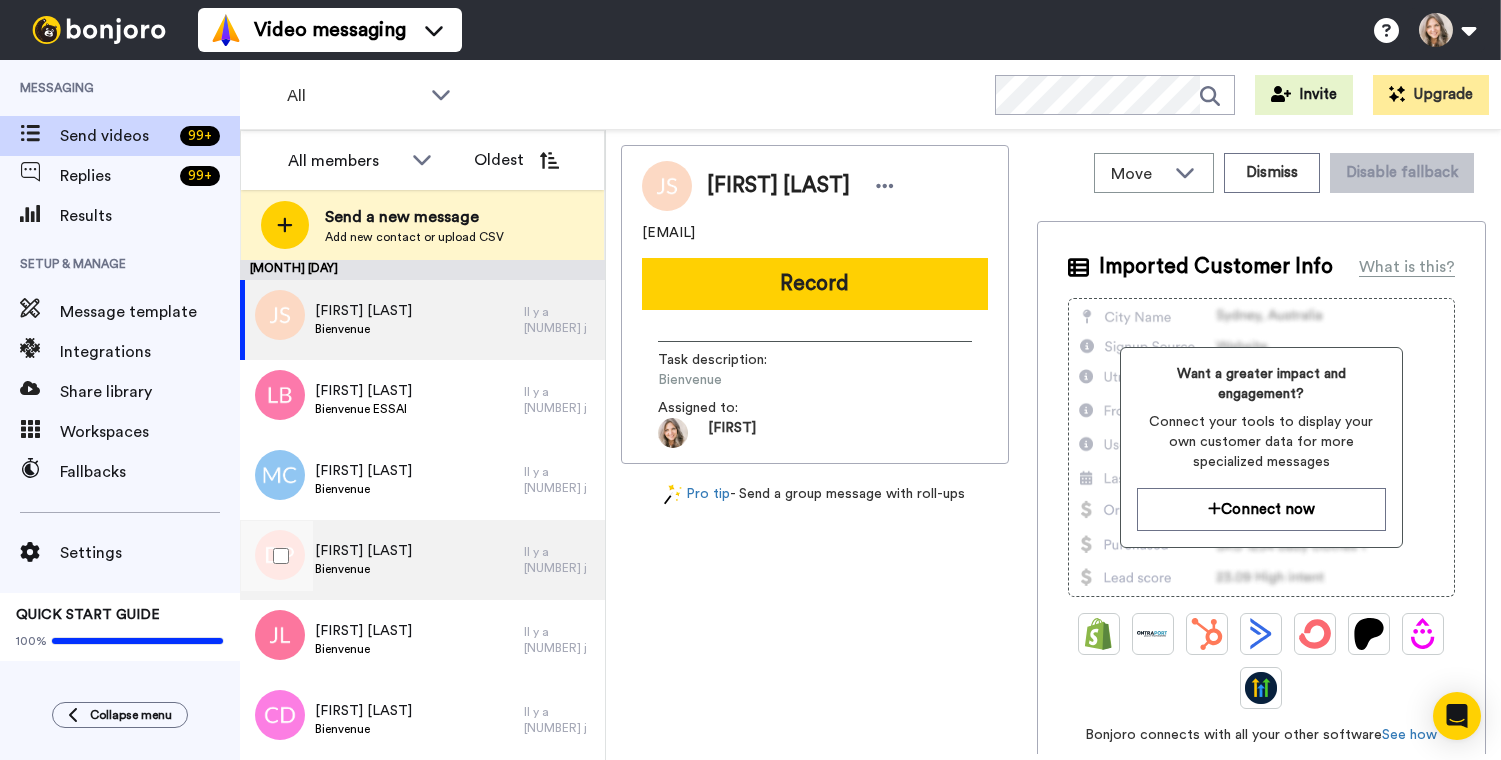 click on "Diane Perron Bienvenue" at bounding box center [382, 560] 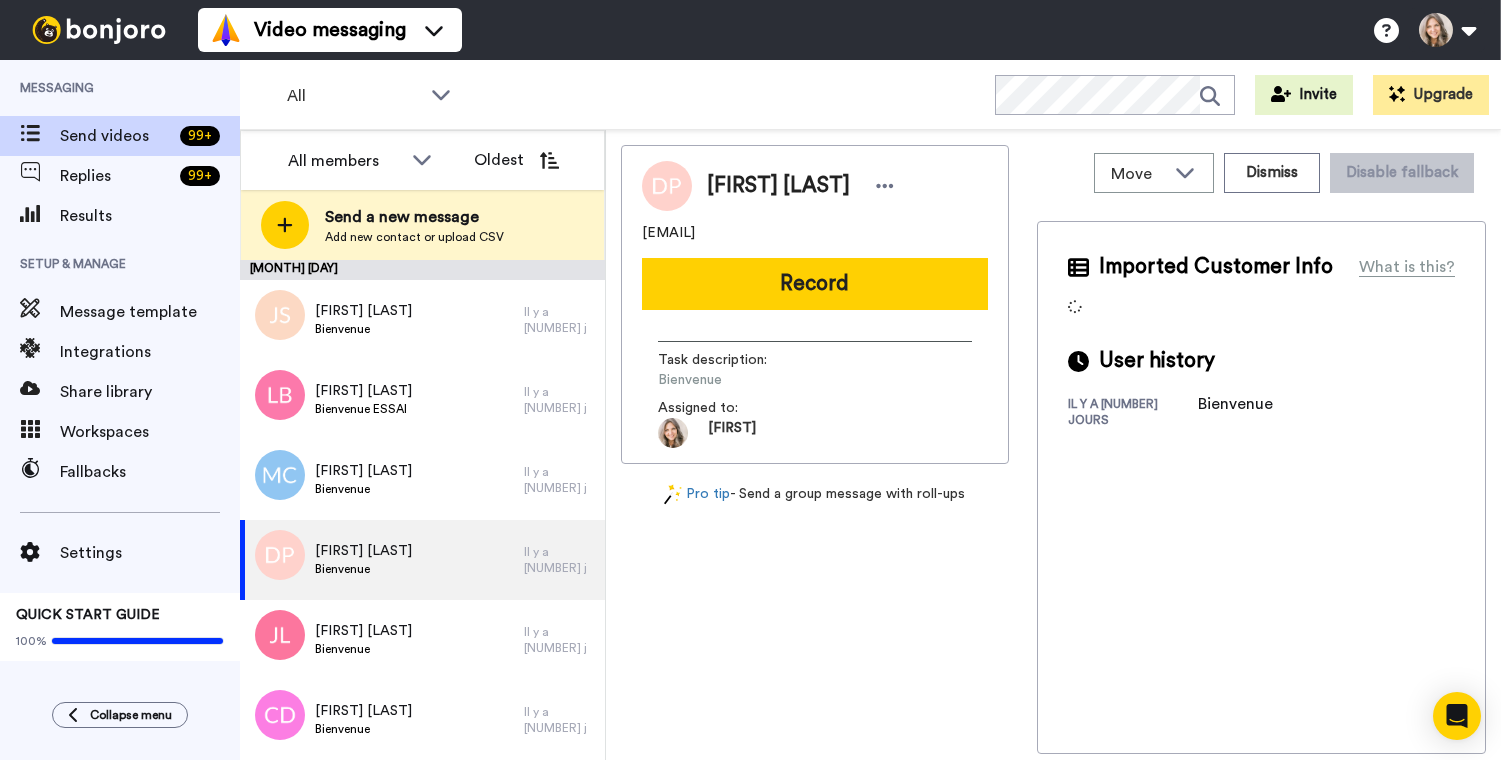 drag, startPoint x: 643, startPoint y: 234, endPoint x: 715, endPoint y: 233, distance: 72.00694 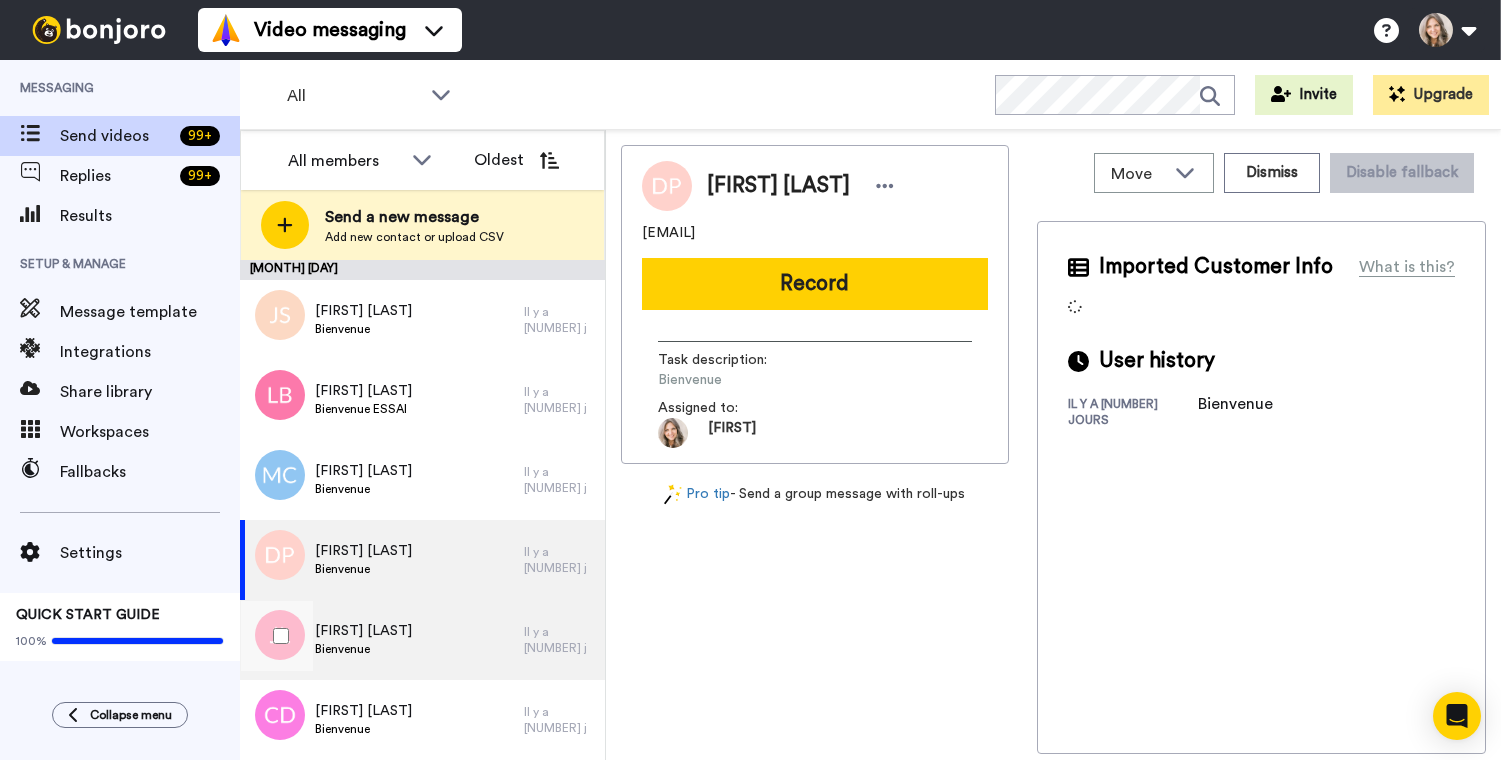 click on "Janine Lebreton Bienvenue" at bounding box center [382, 640] 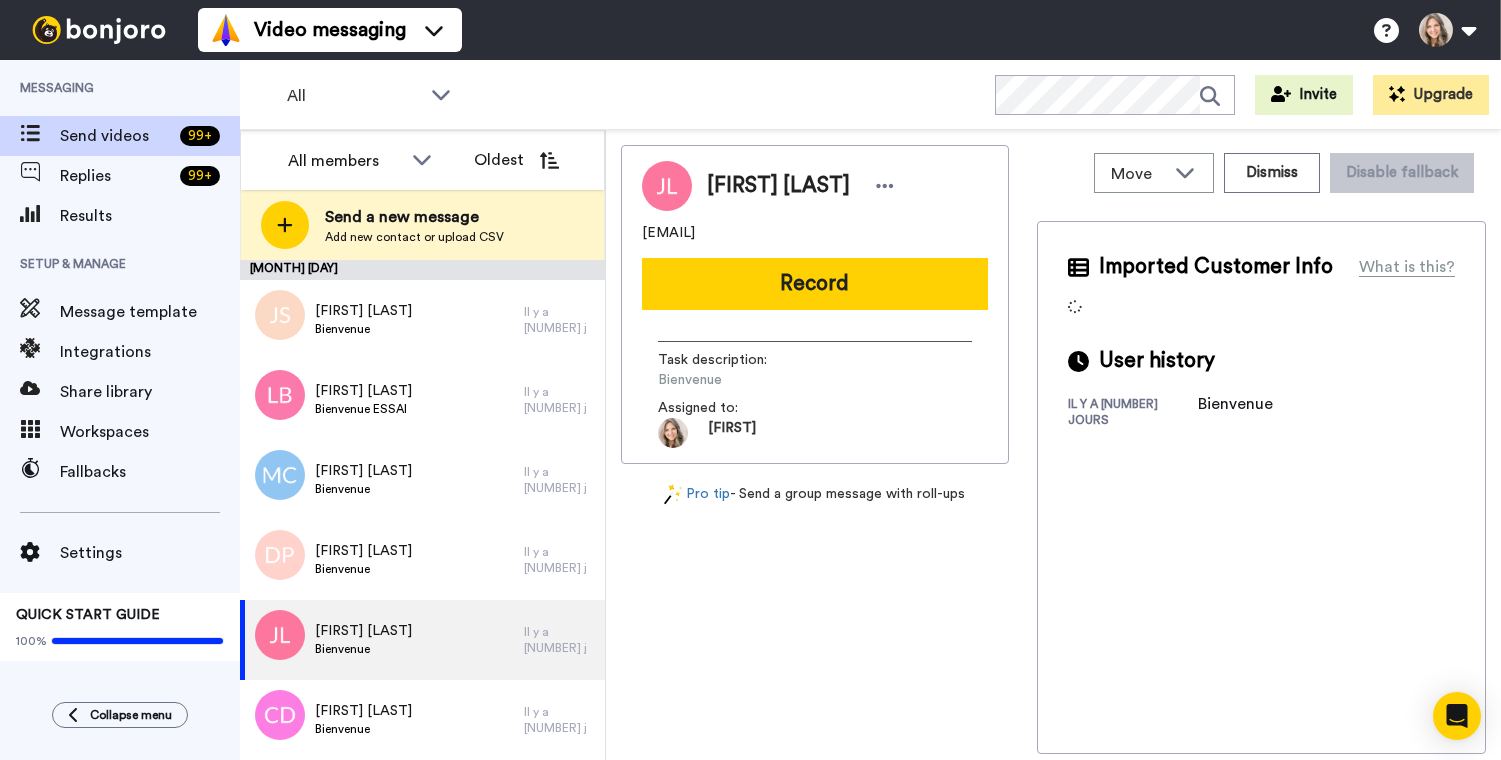 drag, startPoint x: 642, startPoint y: 233, endPoint x: 727, endPoint y: 231, distance: 85.02353 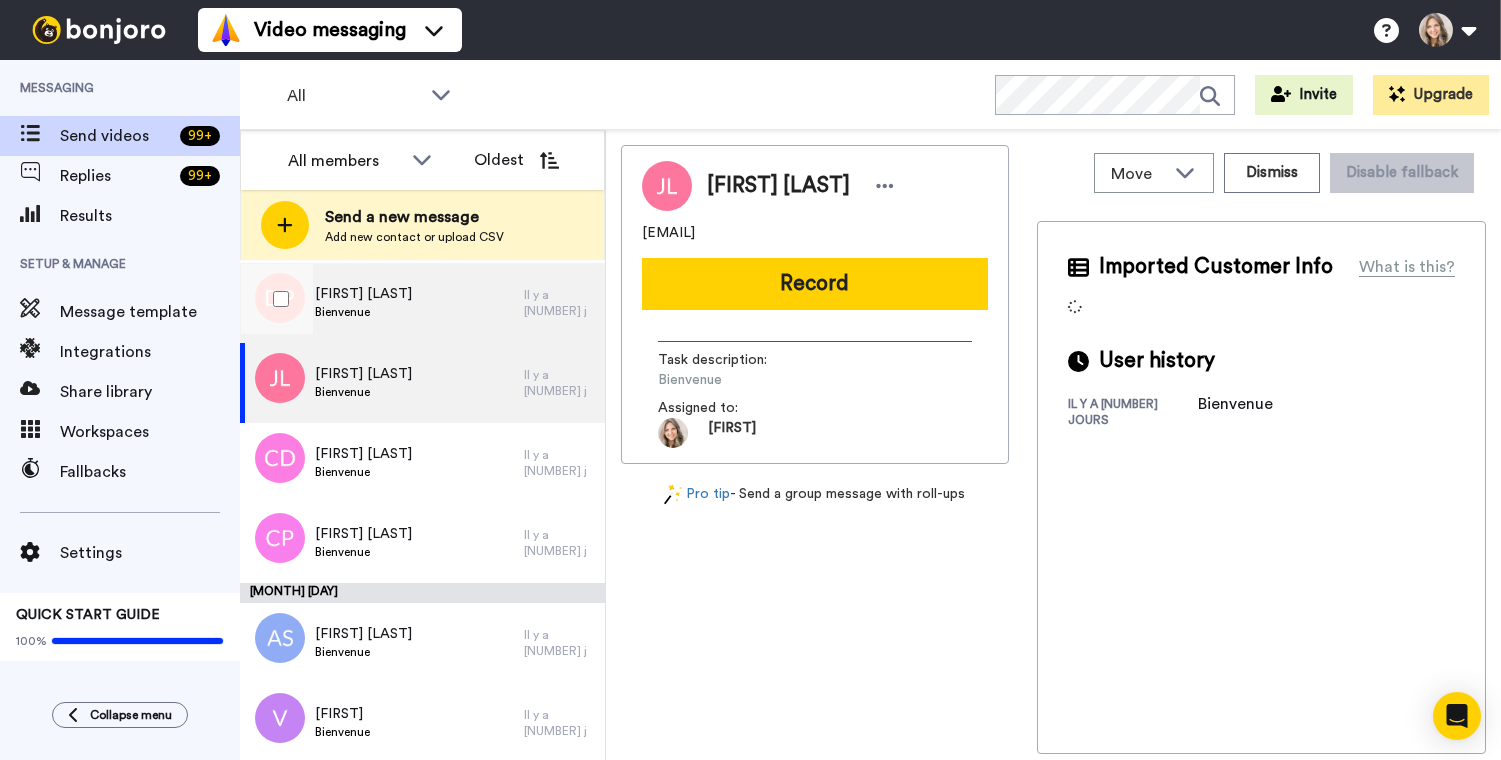 scroll, scrollTop: 258, scrollLeft: 0, axis: vertical 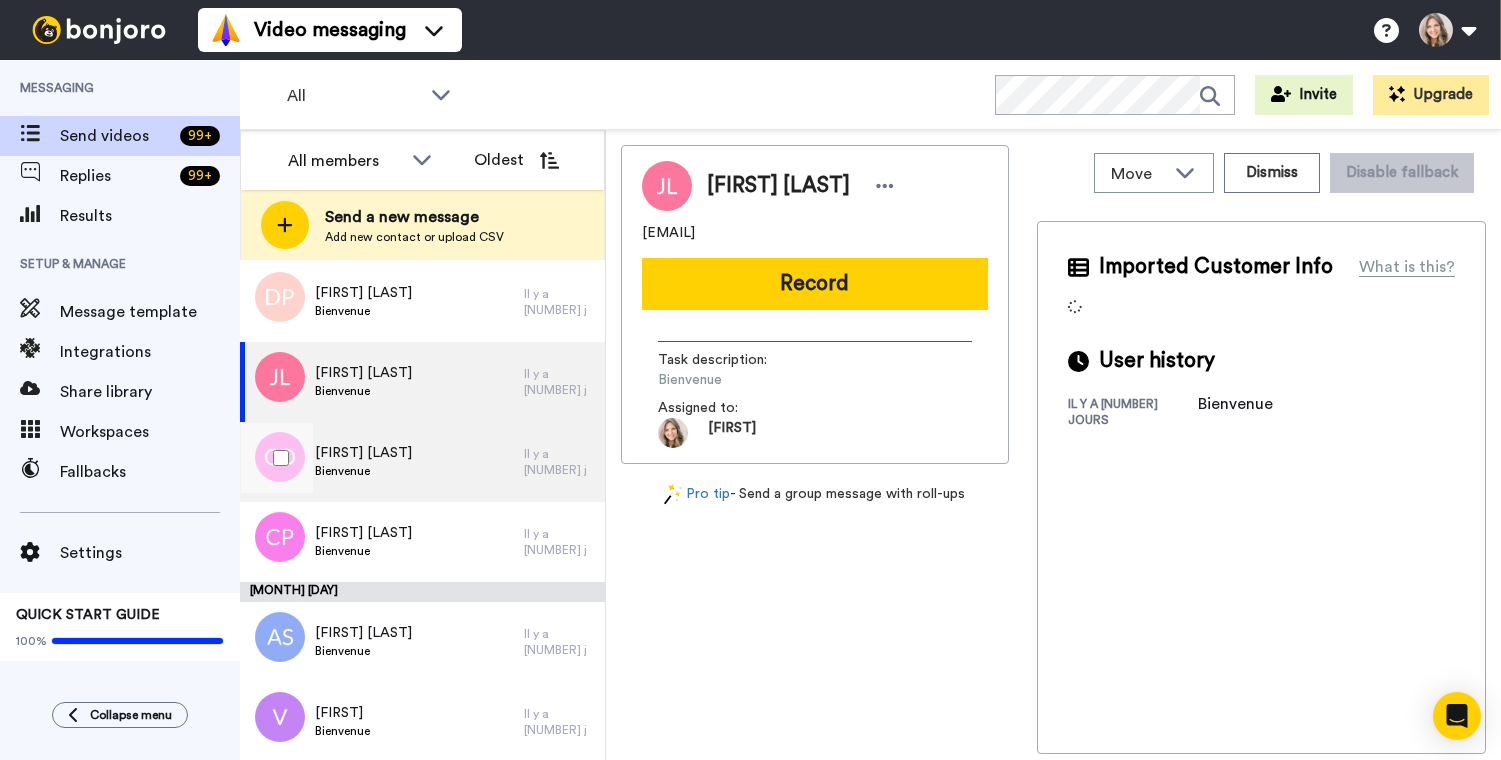 click on "Cathy Demers Bienvenue" at bounding box center (382, 462) 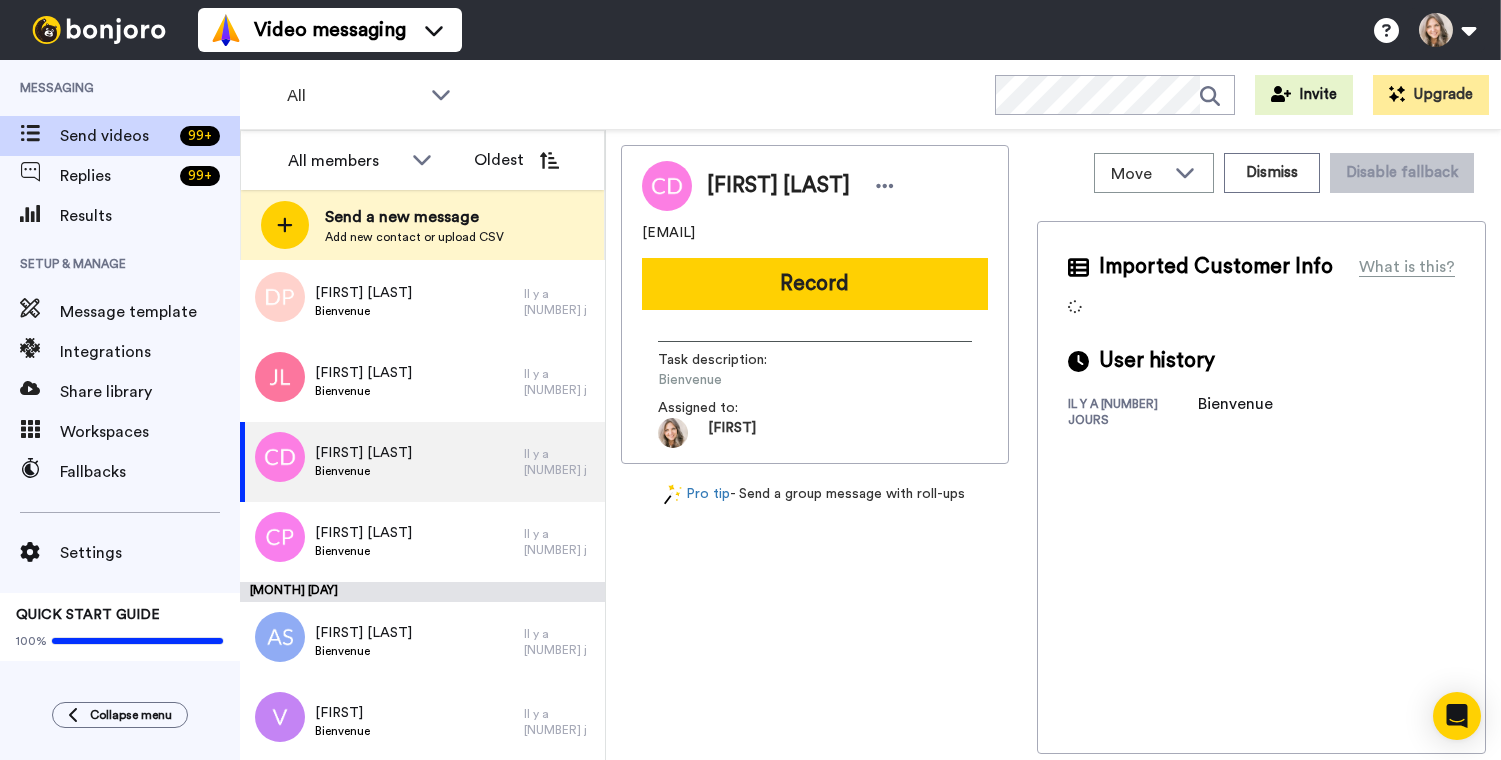 click on "Cathy Demers assurancecathydemers@hotmail.com Record Task description : Bienvenue Assigned to: Nathalie" at bounding box center [815, 304] 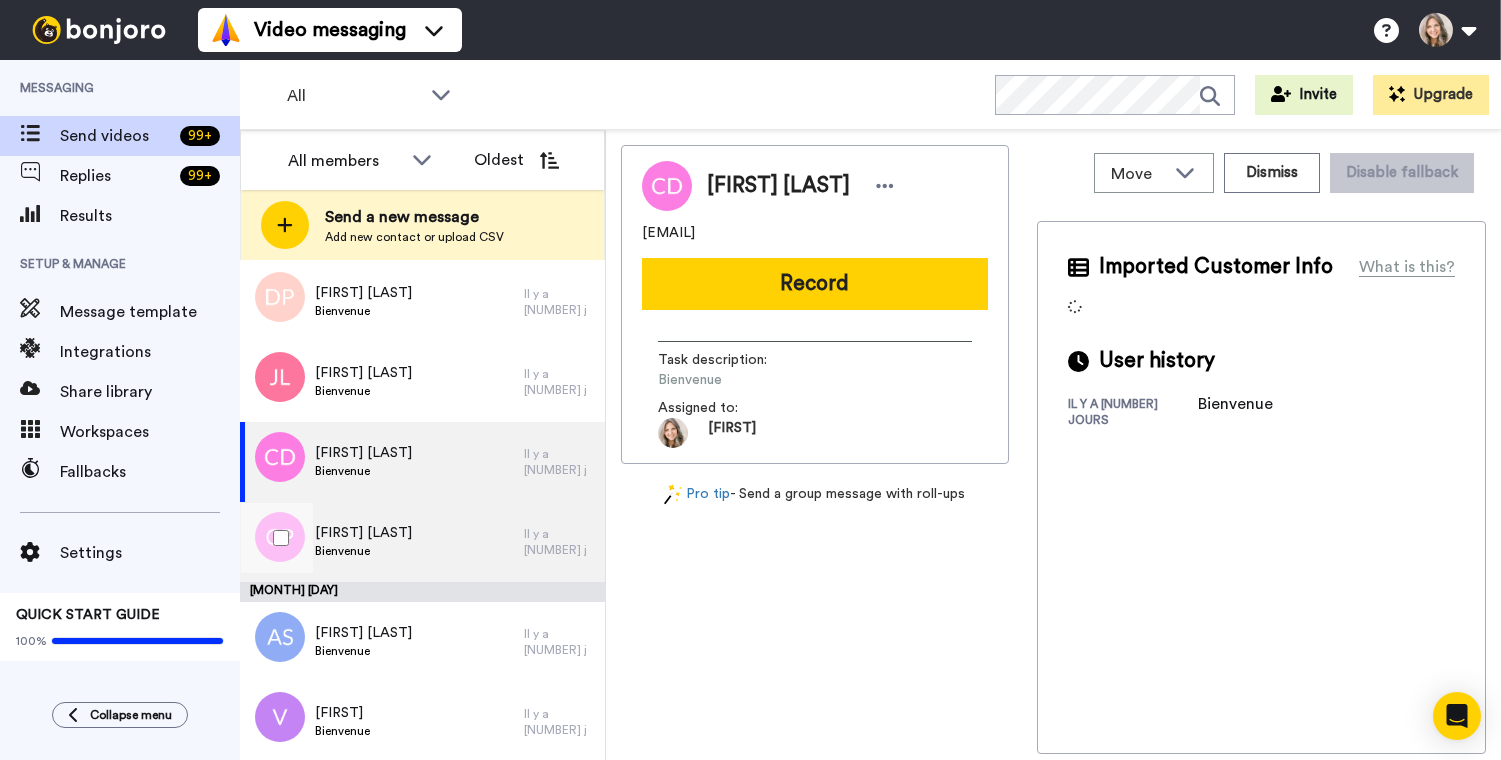 click on "Claudia Piquette Bienvenue" at bounding box center (382, 542) 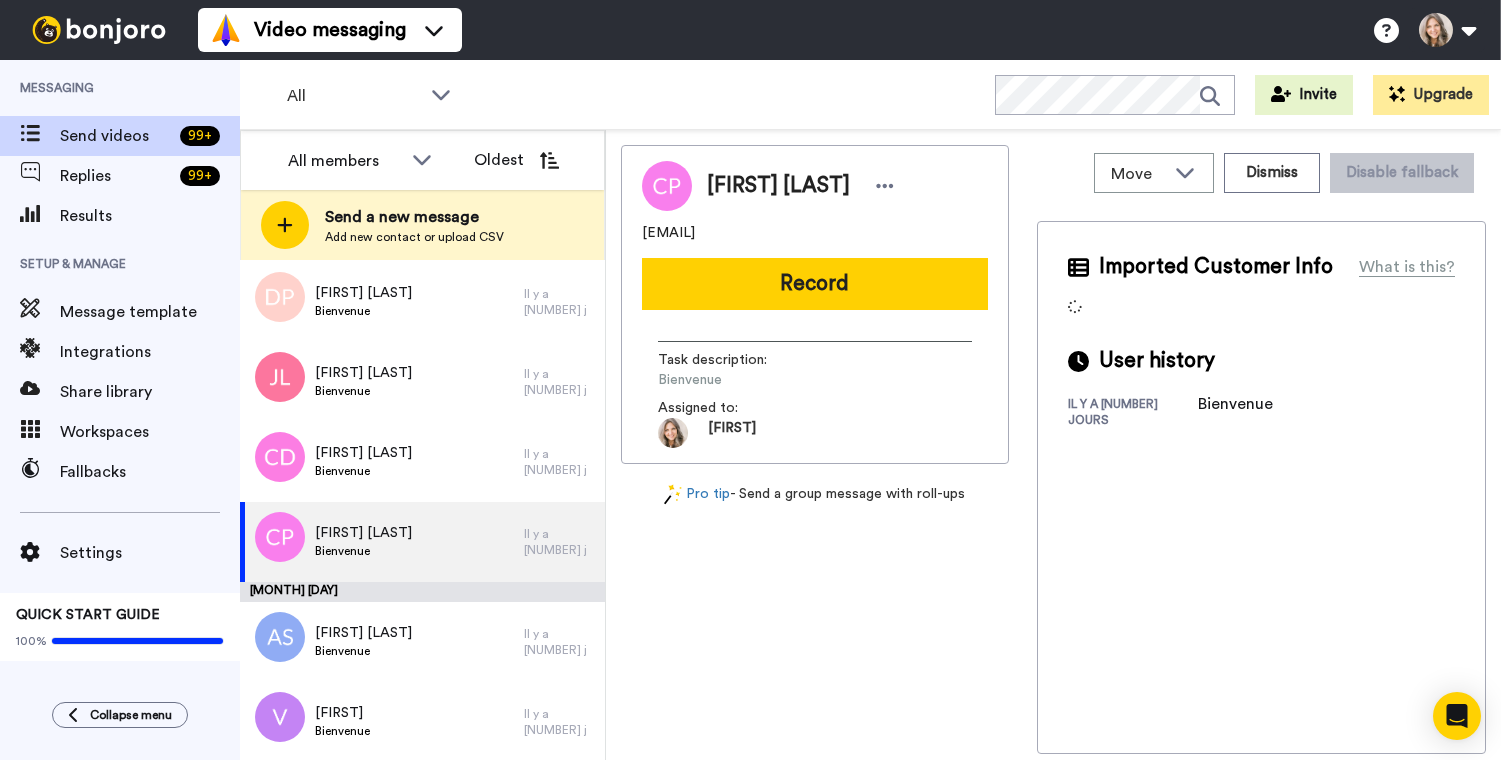 drag, startPoint x: 641, startPoint y: 234, endPoint x: 737, endPoint y: 234, distance: 96 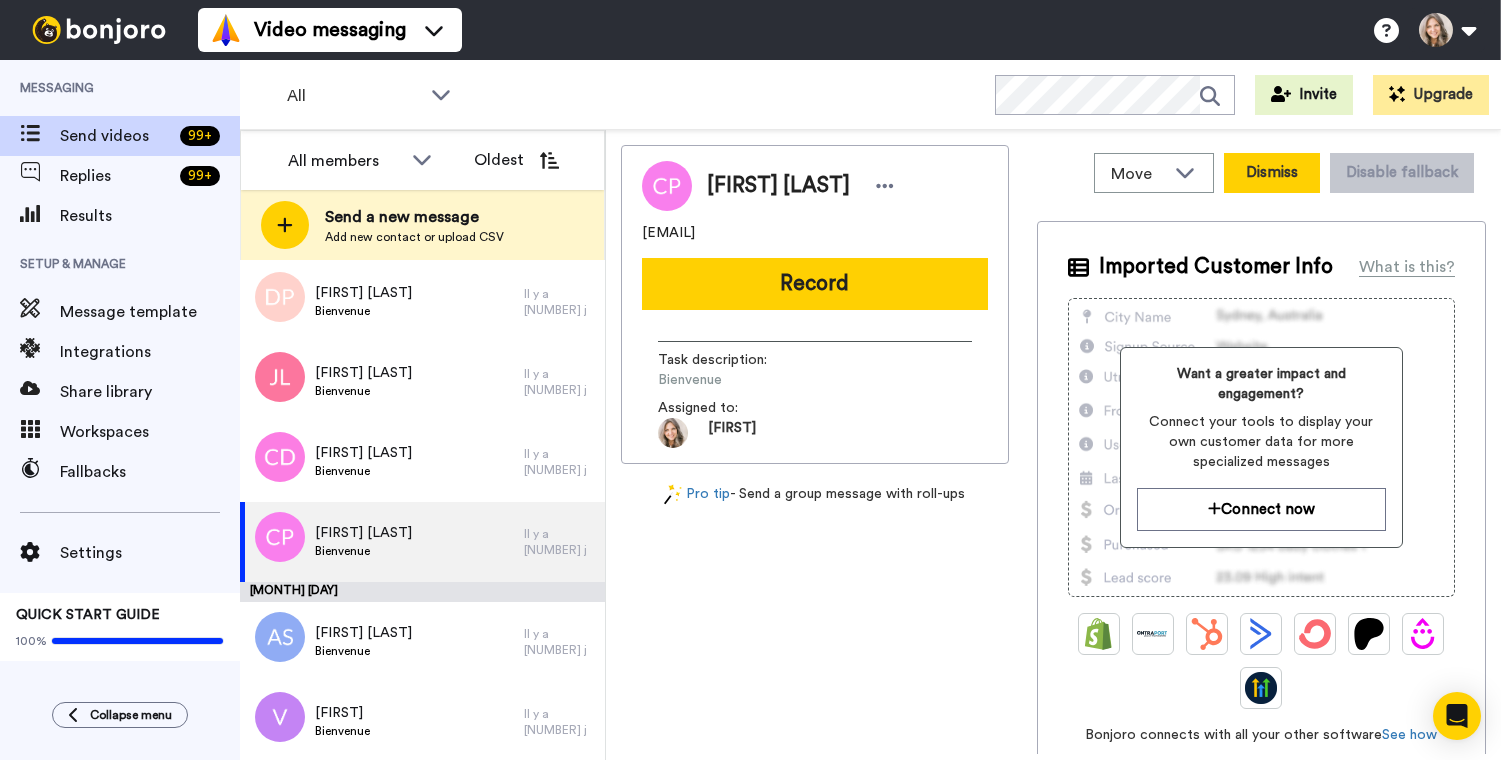 click on "Dismiss" at bounding box center (1272, 173) 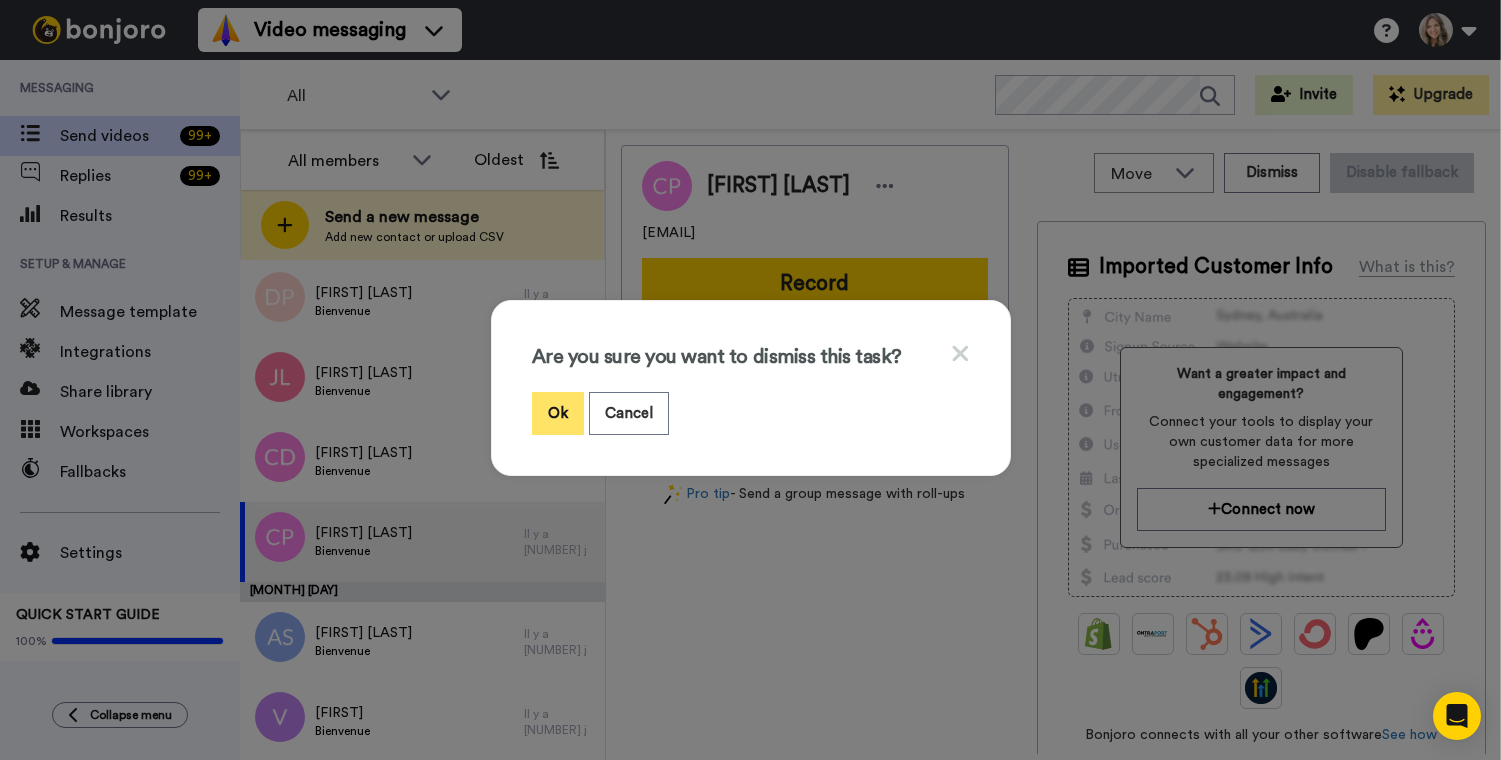click on "Ok" at bounding box center [558, 413] 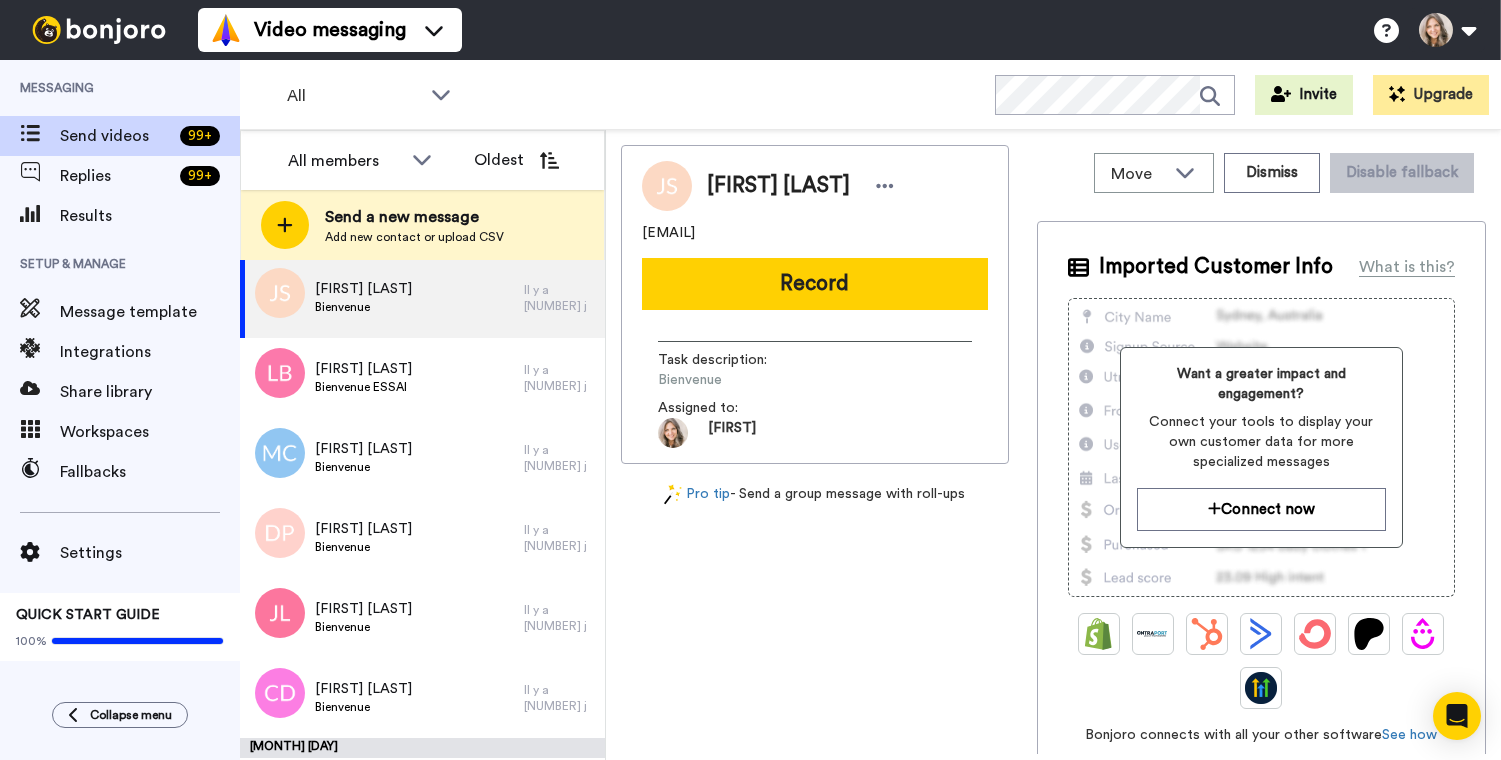 scroll, scrollTop: 0, scrollLeft: 0, axis: both 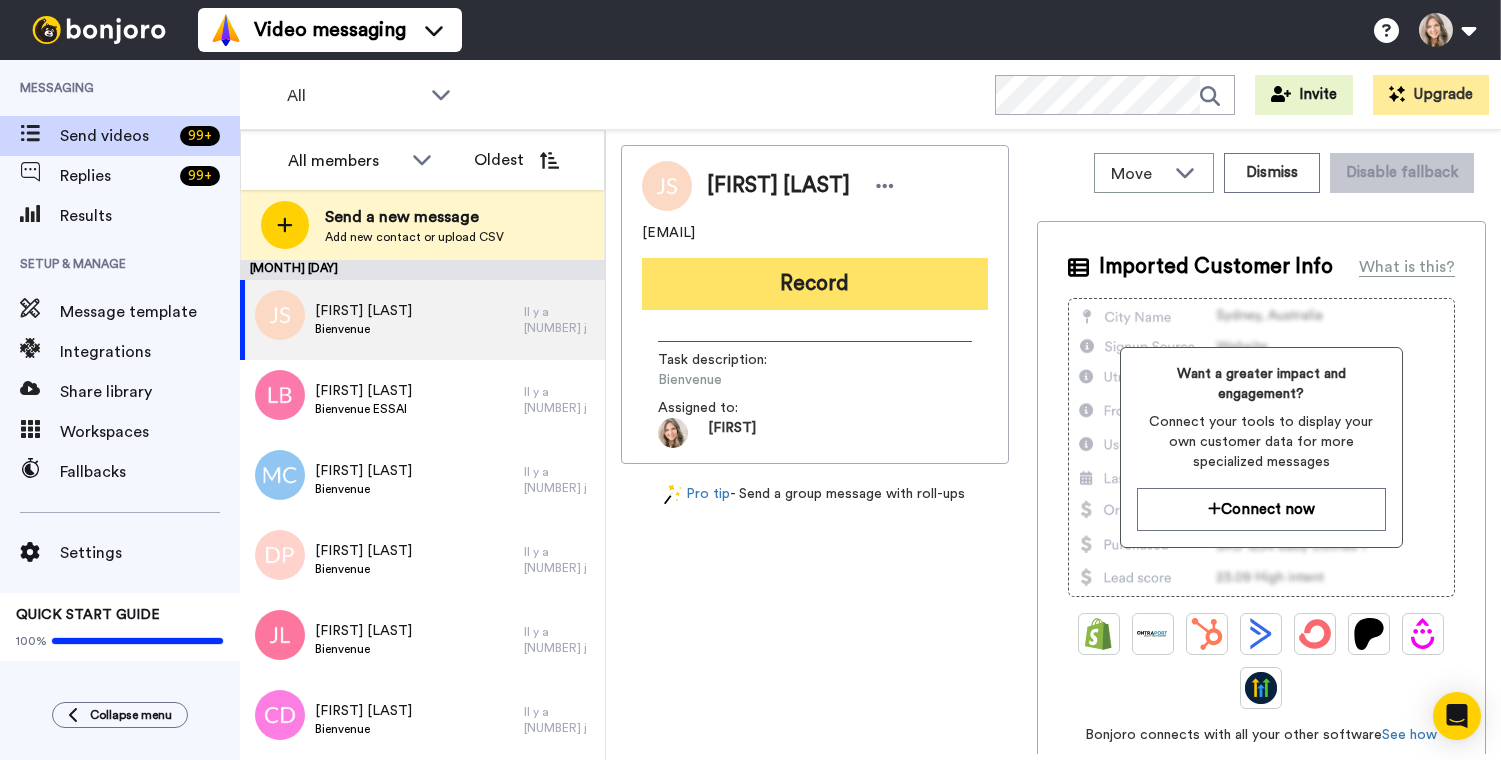 click on "Record" at bounding box center (815, 284) 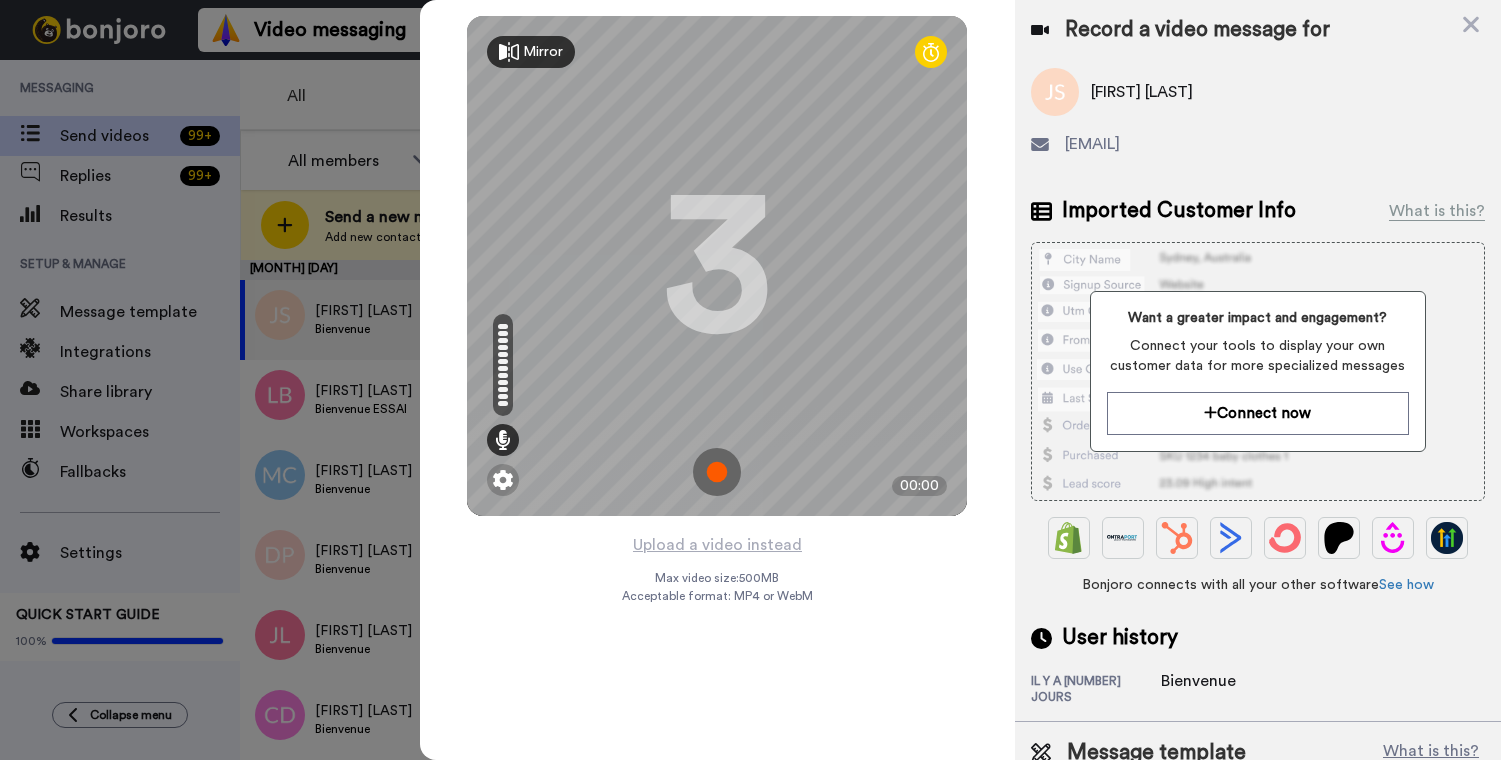 click at bounding box center (717, 472) 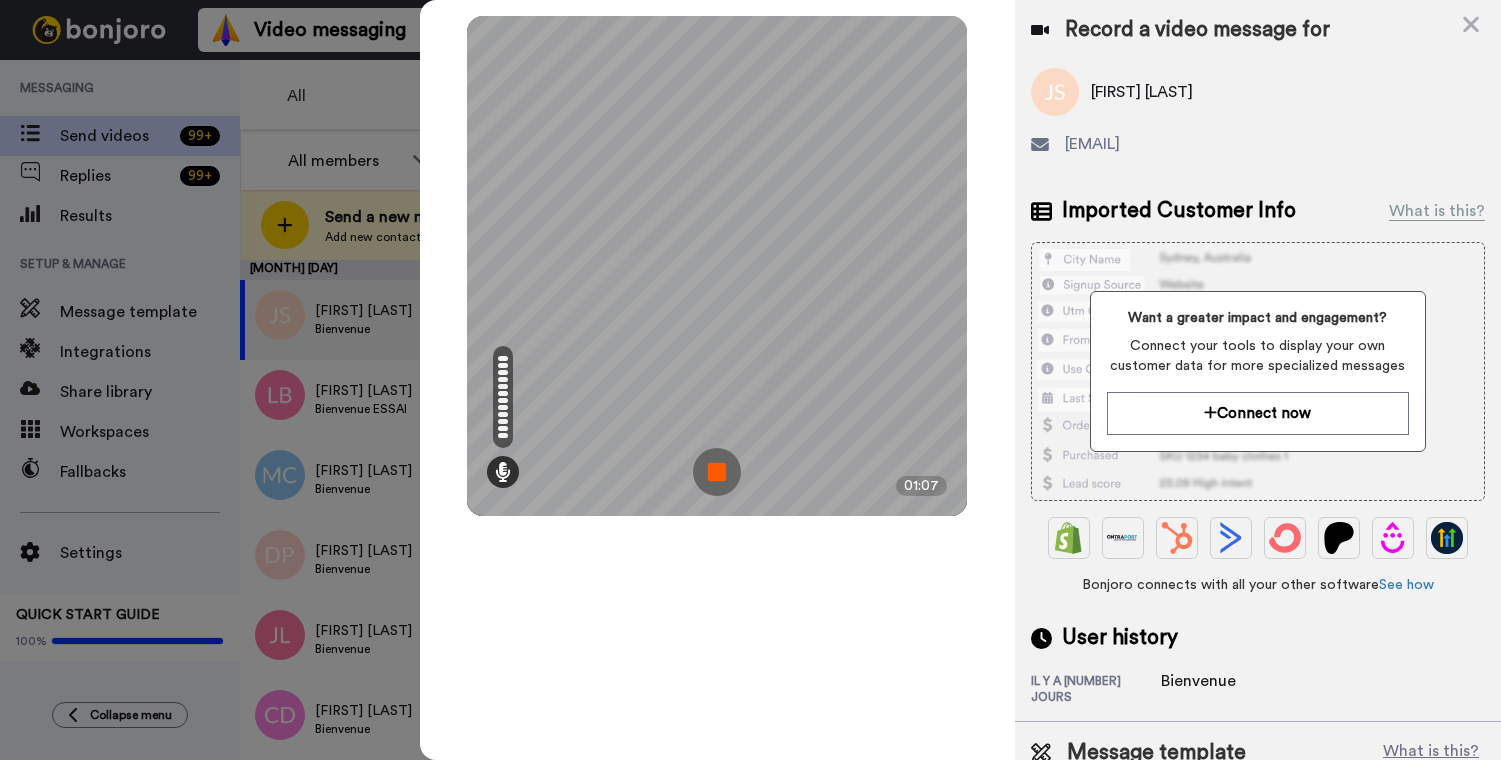 click at bounding box center [717, 472] 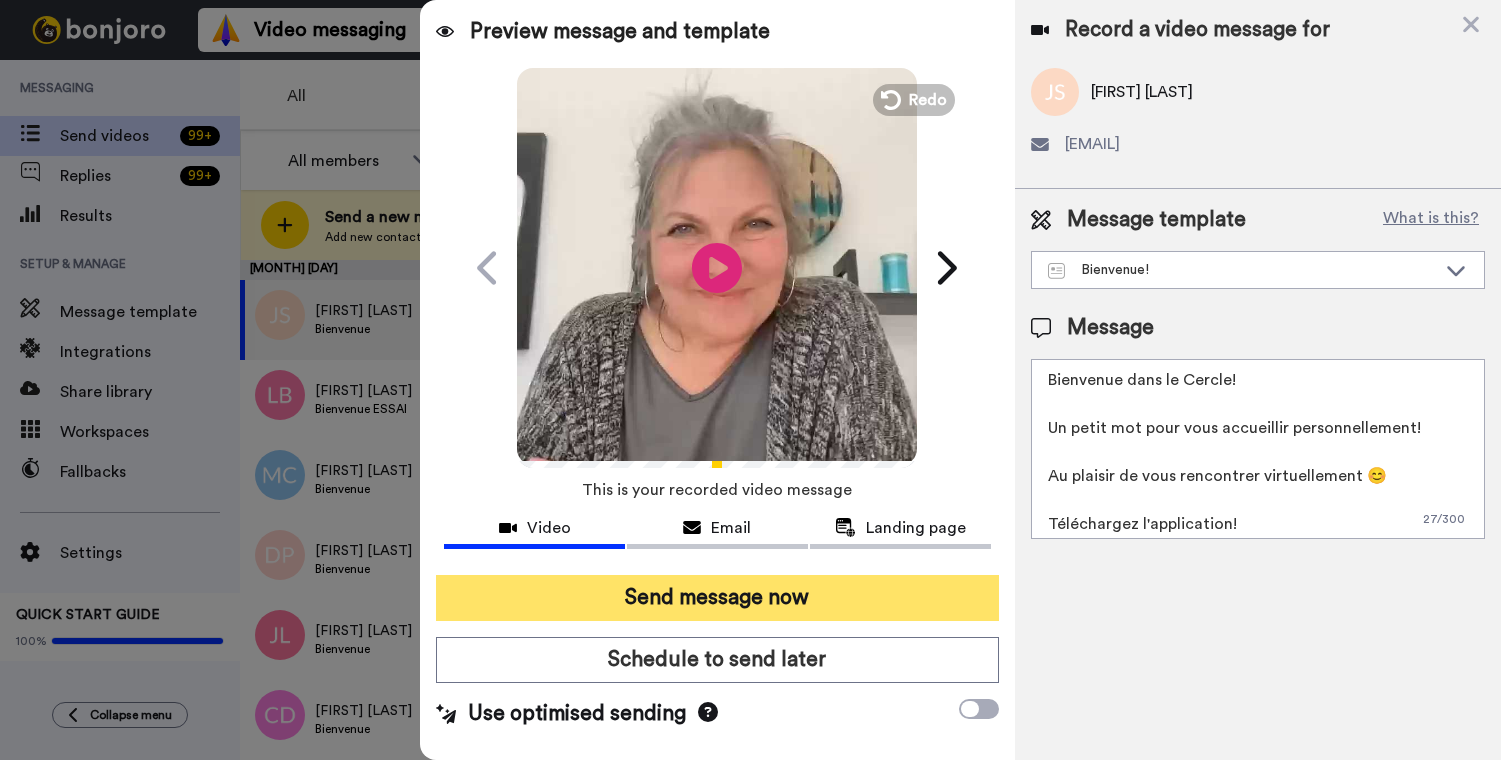 click on "Send message now" at bounding box center [717, 598] 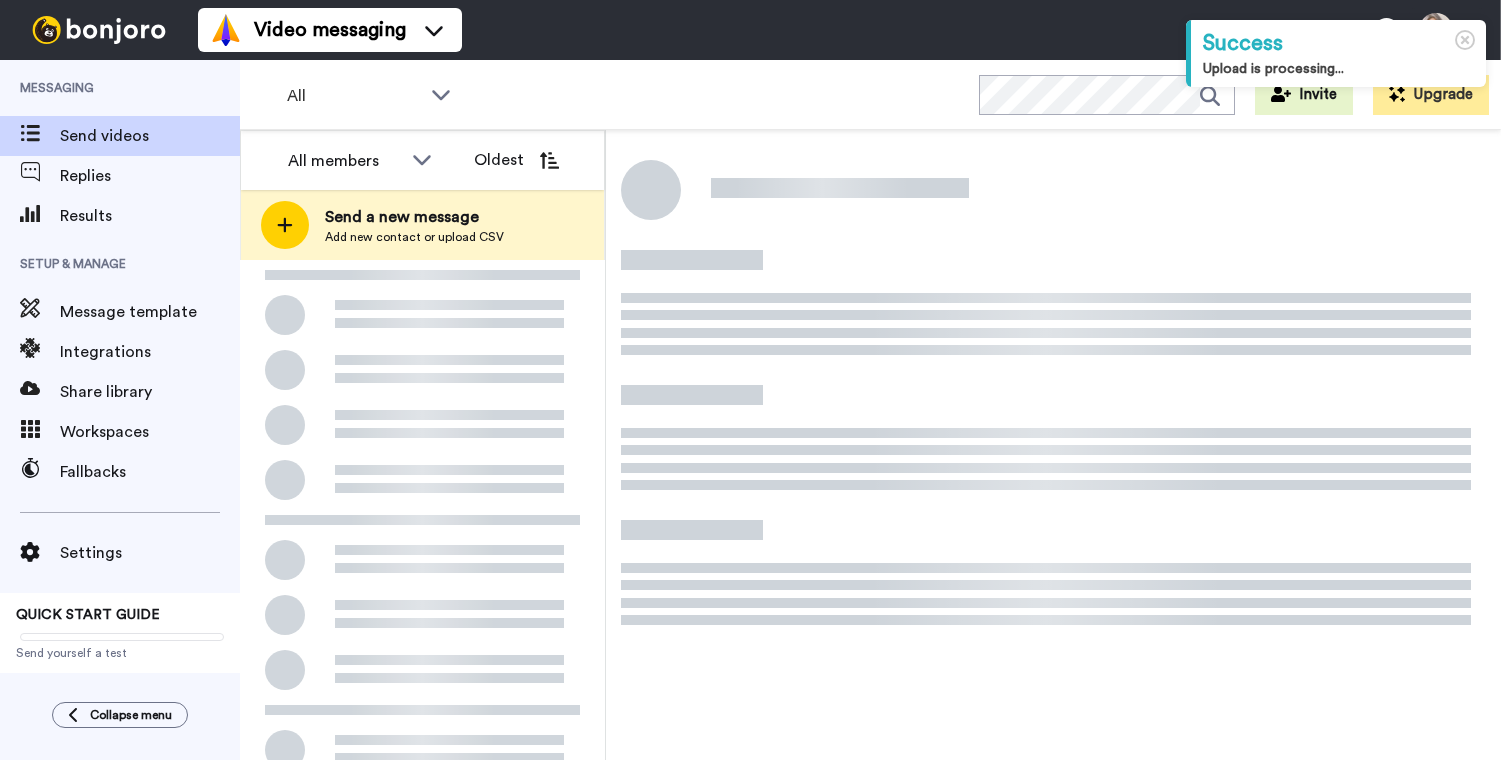 scroll, scrollTop: 0, scrollLeft: 0, axis: both 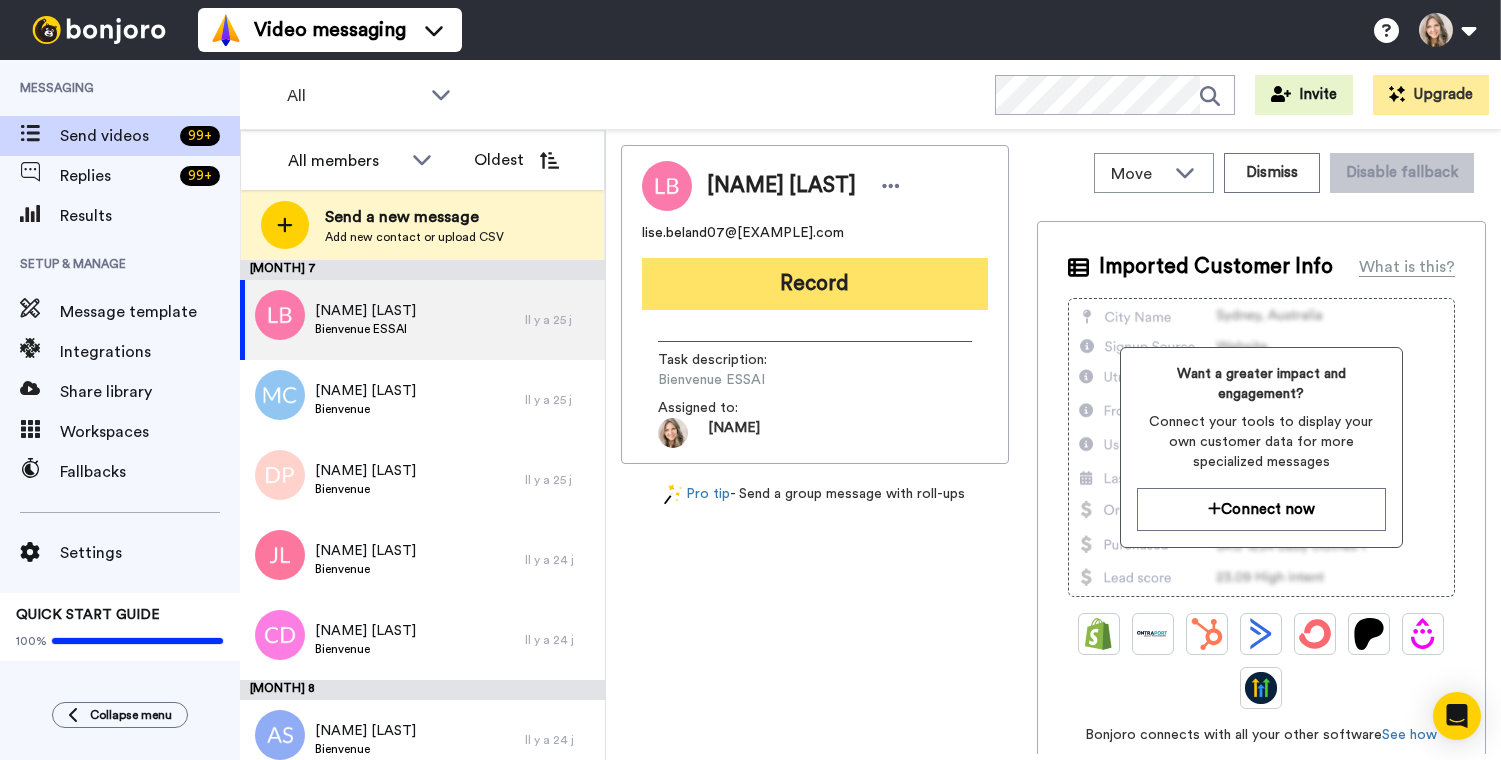 click on "Record" at bounding box center (815, 284) 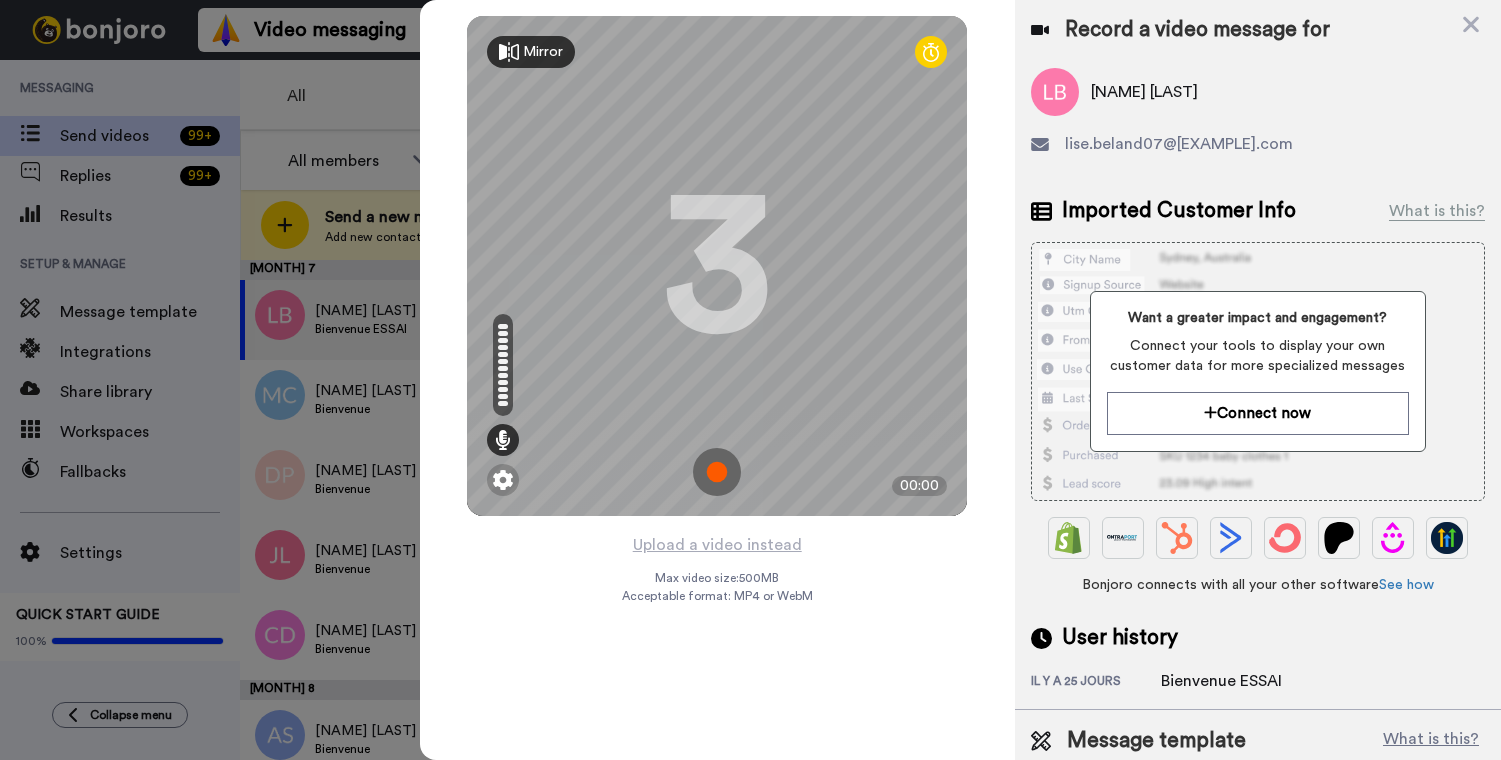 click at bounding box center [717, 472] 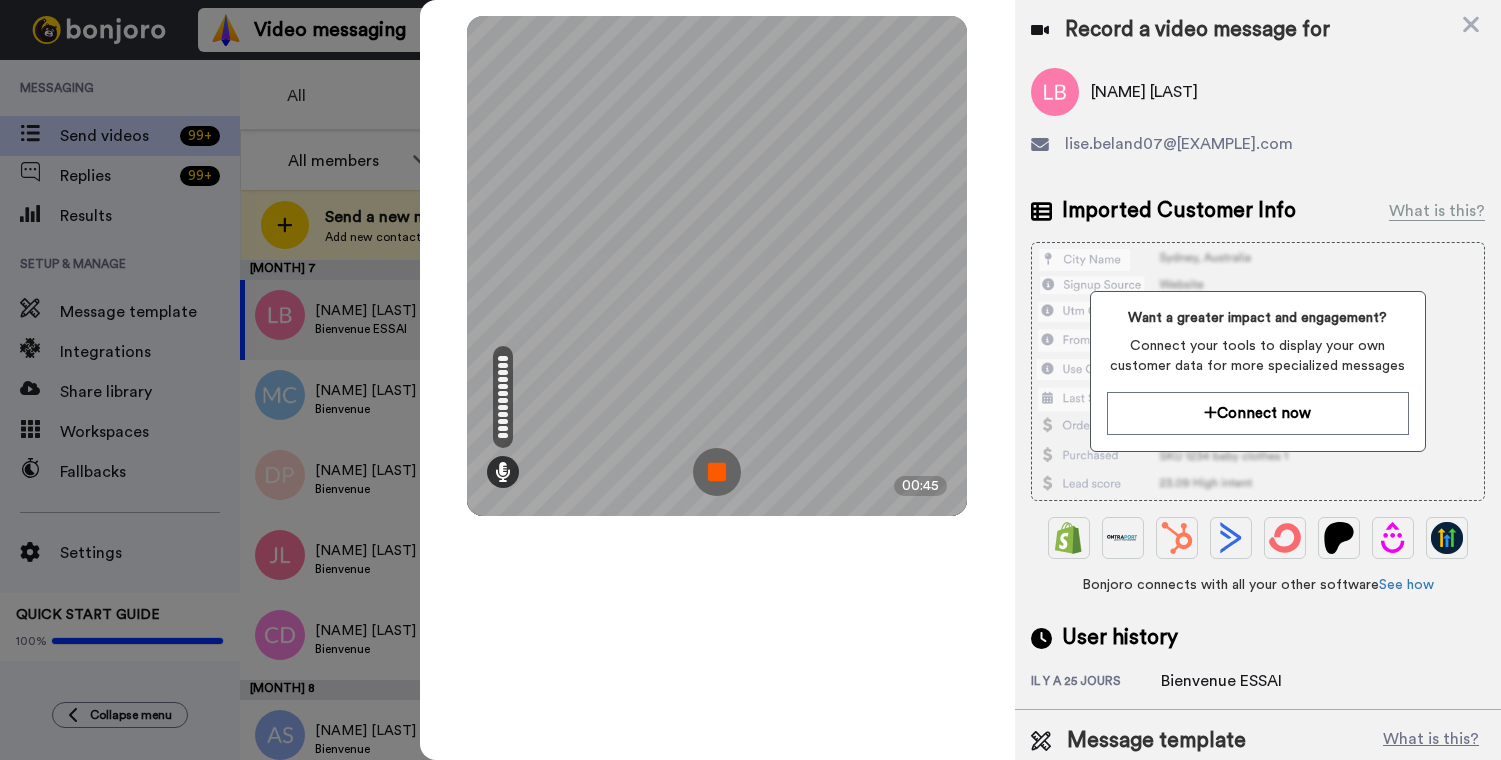 click at bounding box center (717, 472) 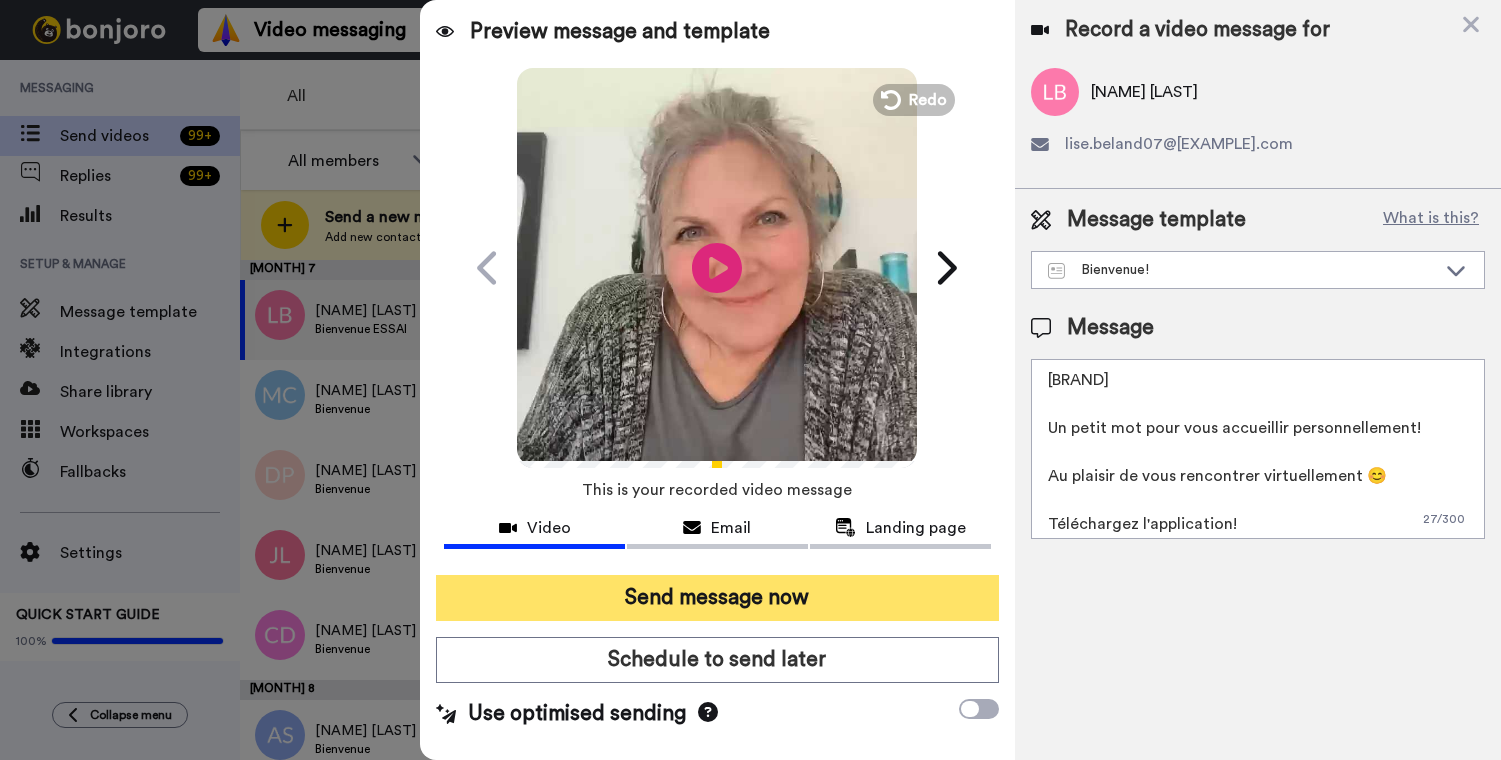 click on "Send message now" at bounding box center [717, 598] 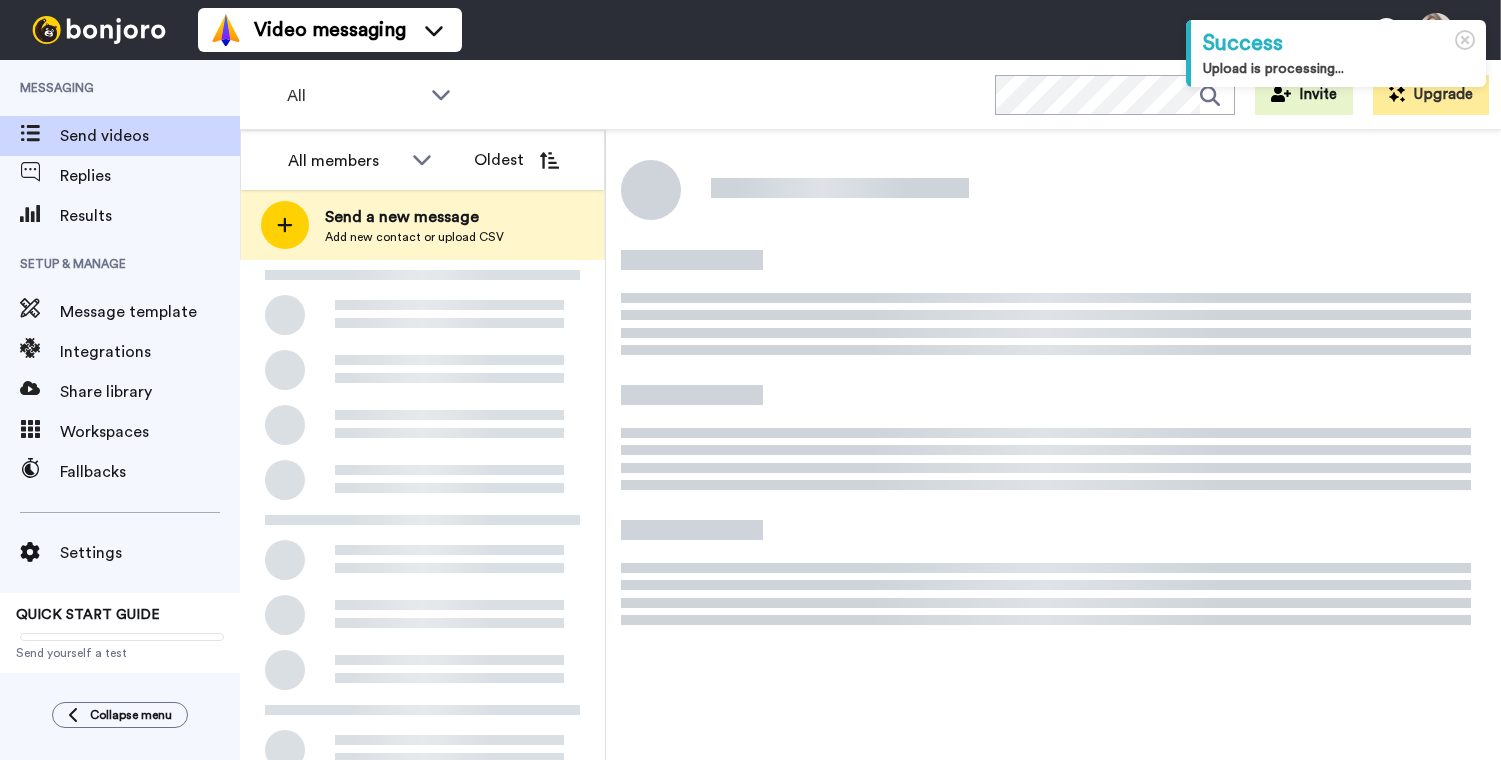 scroll, scrollTop: 0, scrollLeft: 0, axis: both 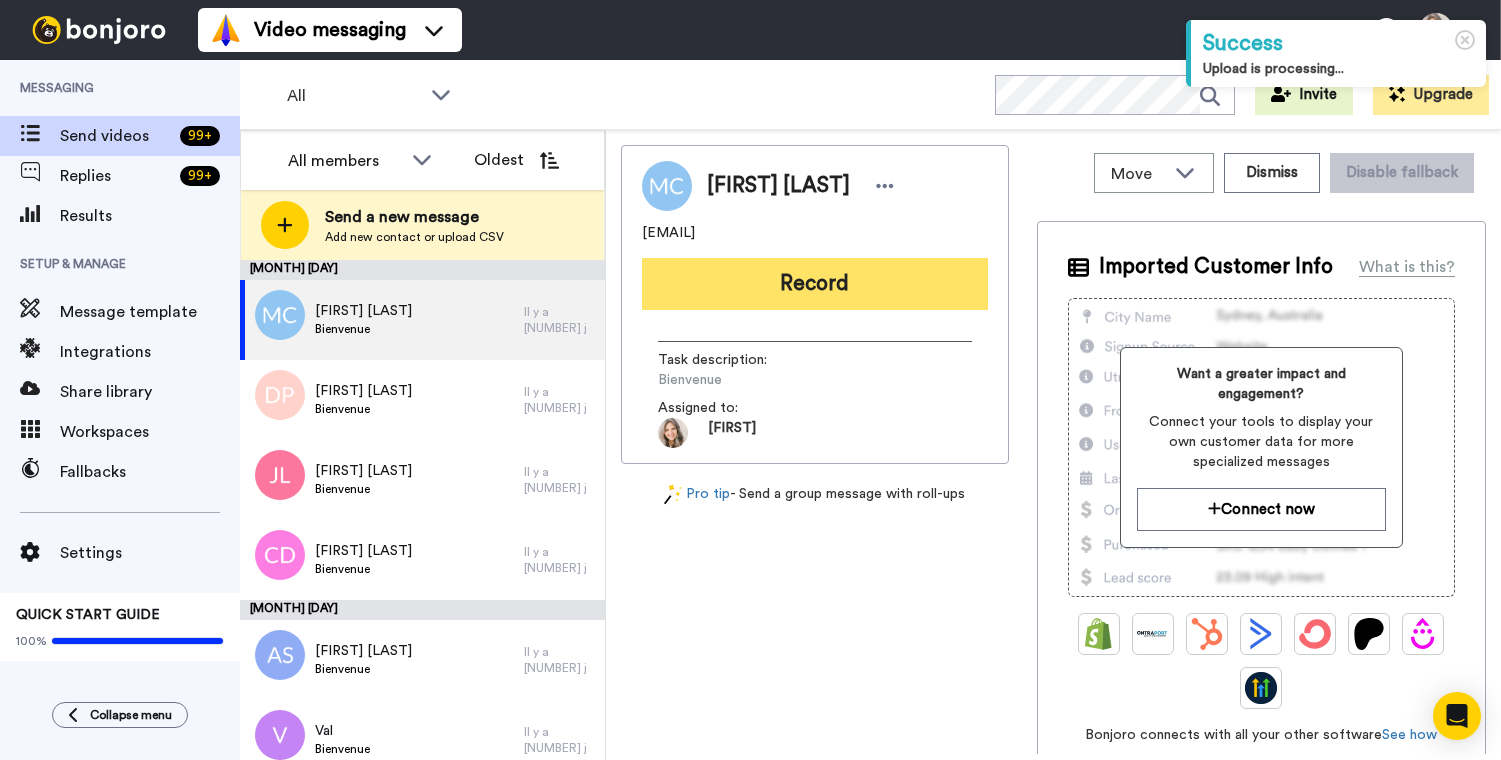 click on "Record" at bounding box center [815, 284] 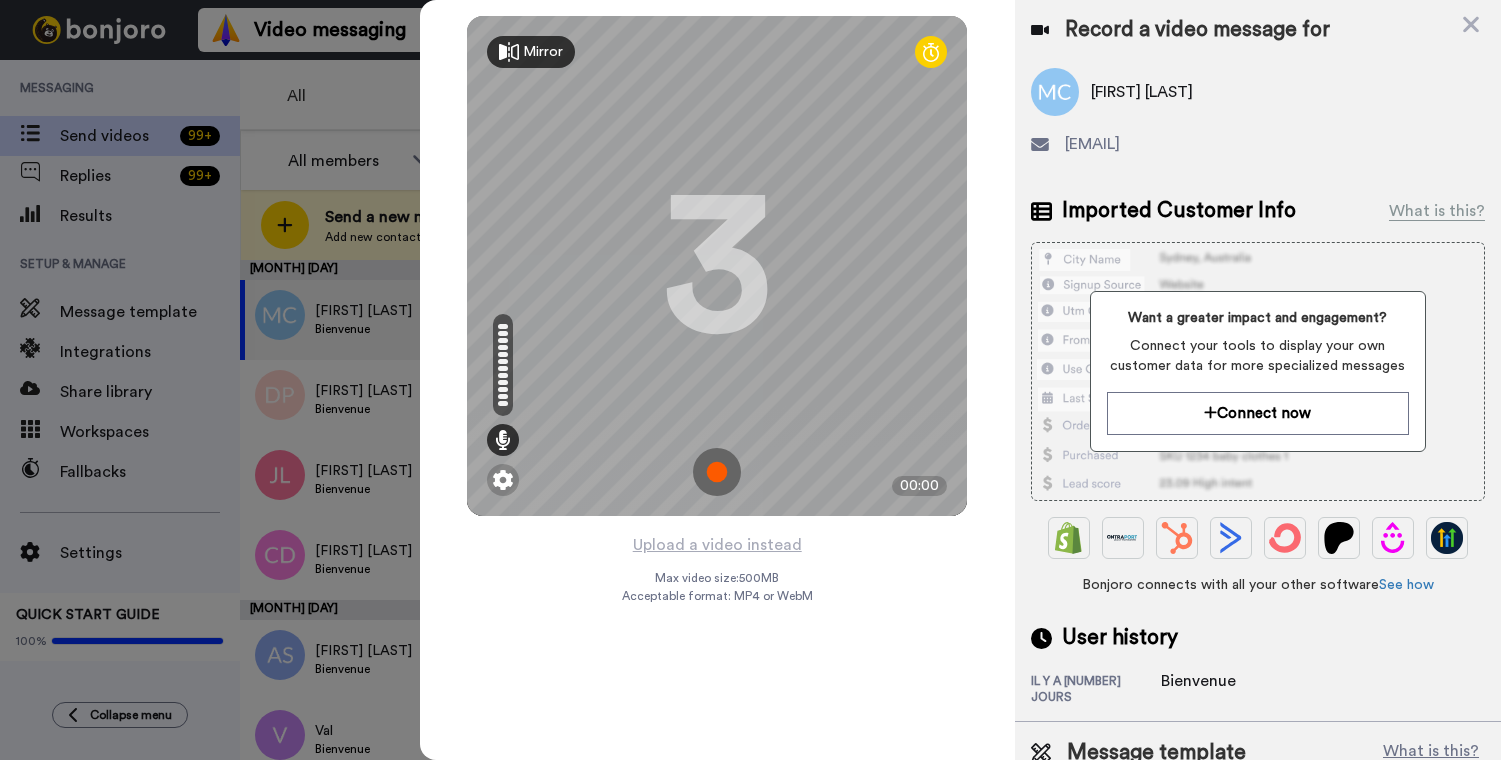 click at bounding box center (717, 472) 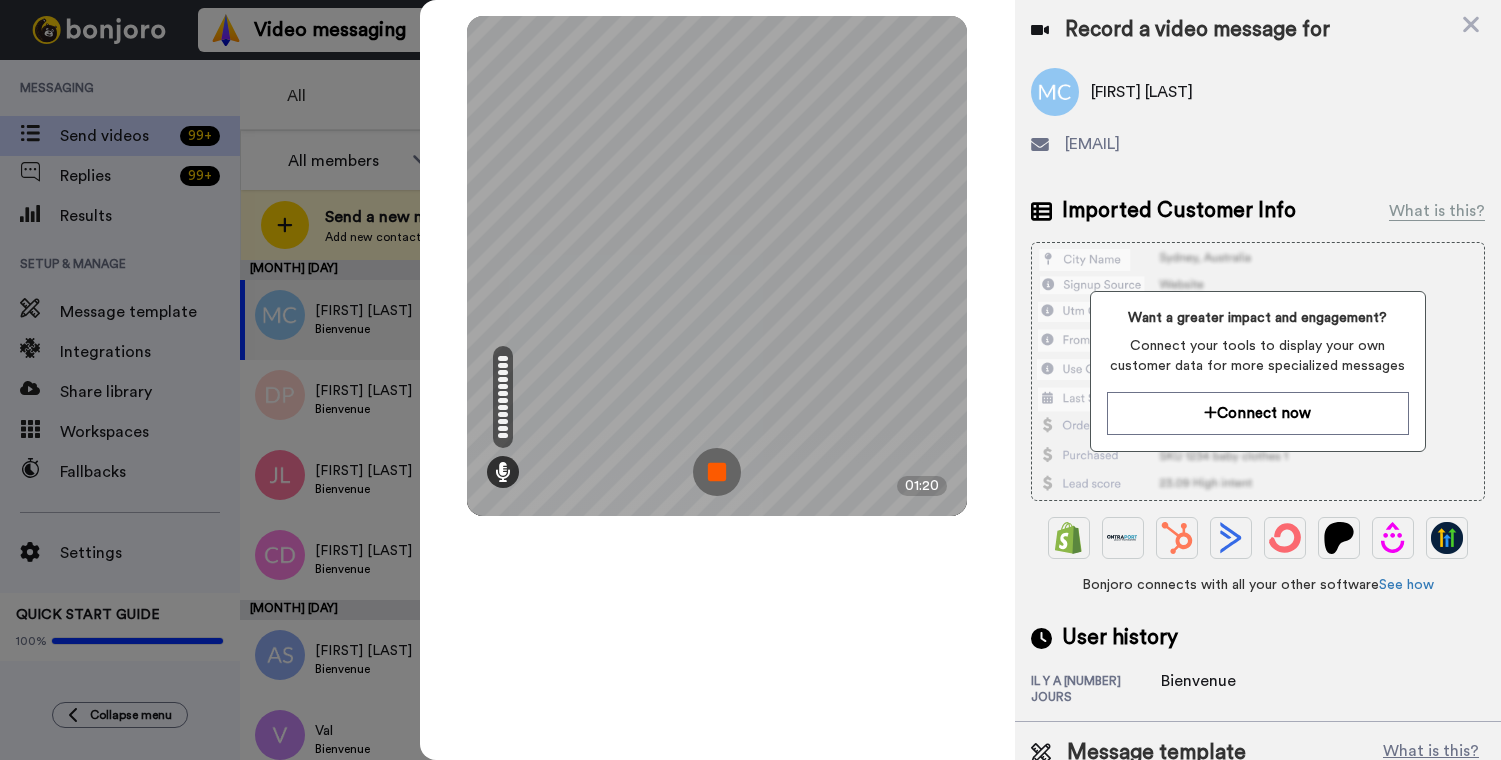 click at bounding box center (717, 472) 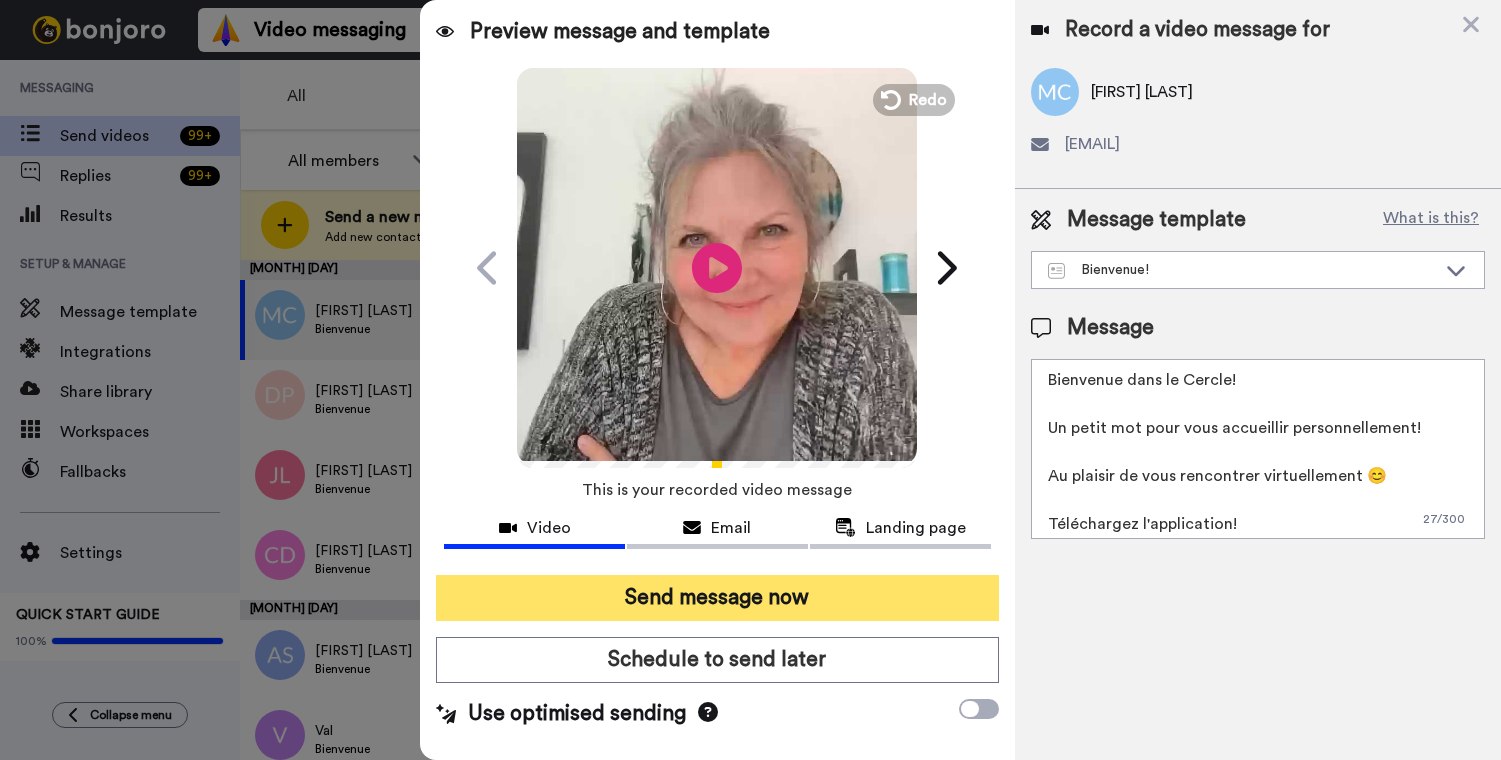 click on "Send message now" at bounding box center (717, 598) 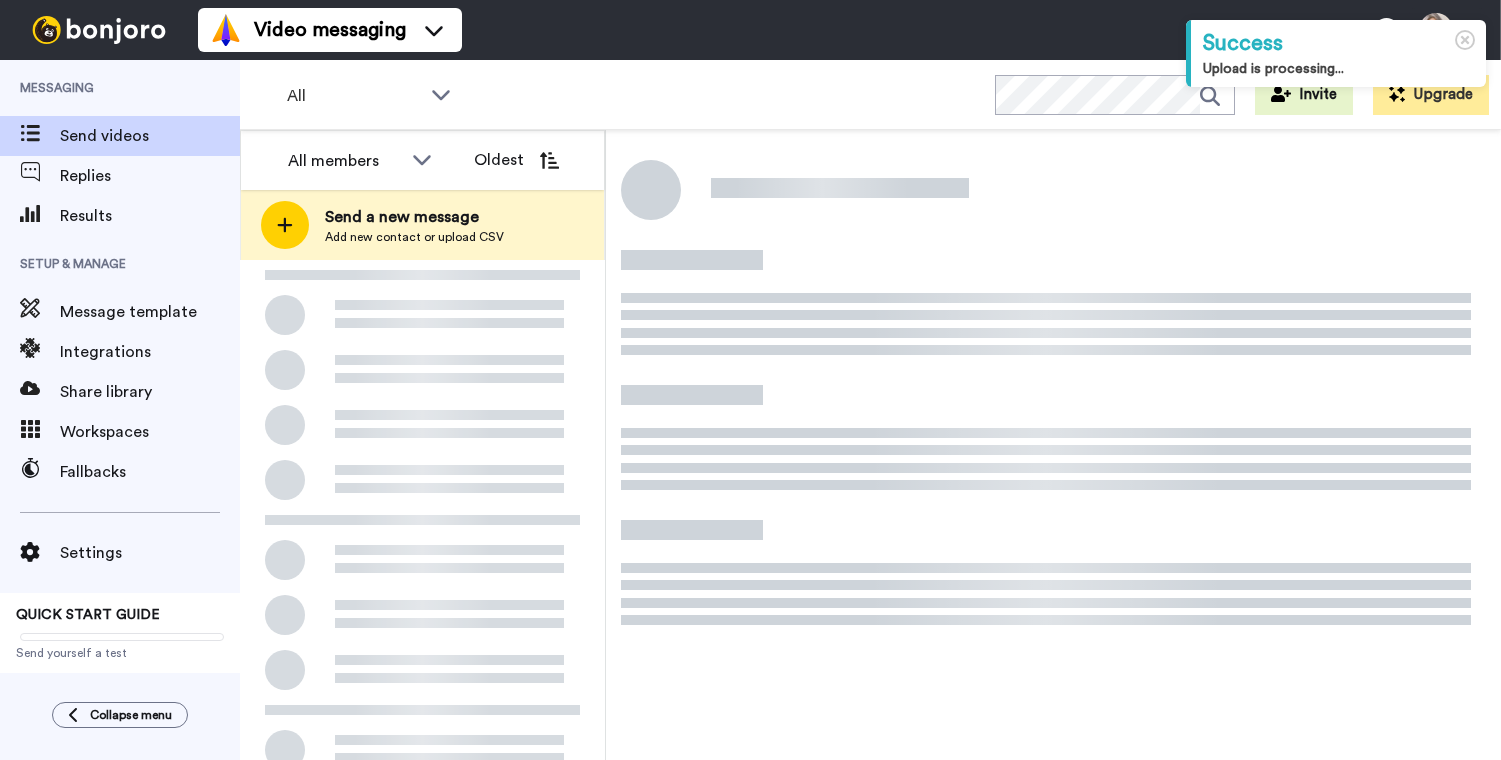 scroll, scrollTop: 0, scrollLeft: 0, axis: both 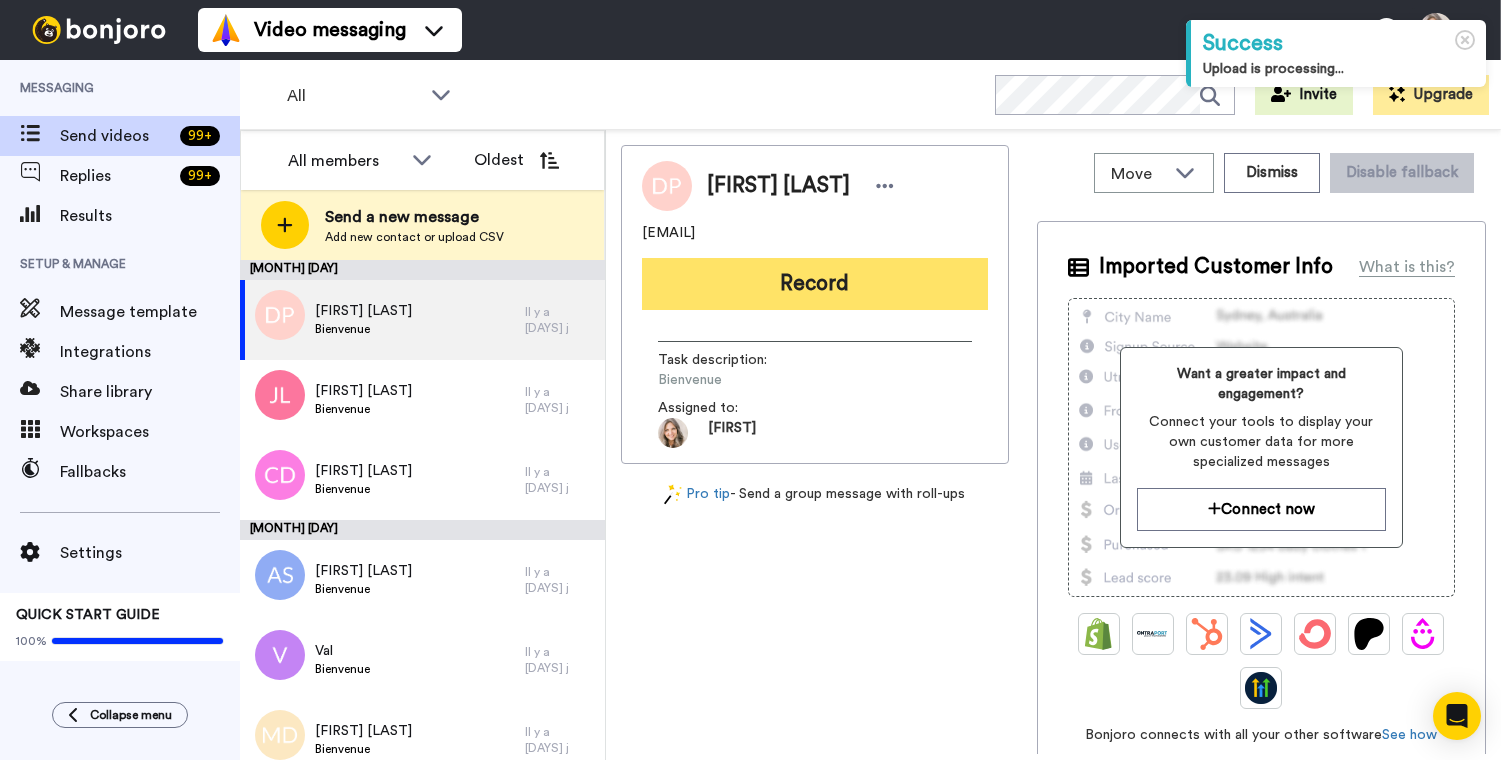 click on "Record" at bounding box center (815, 284) 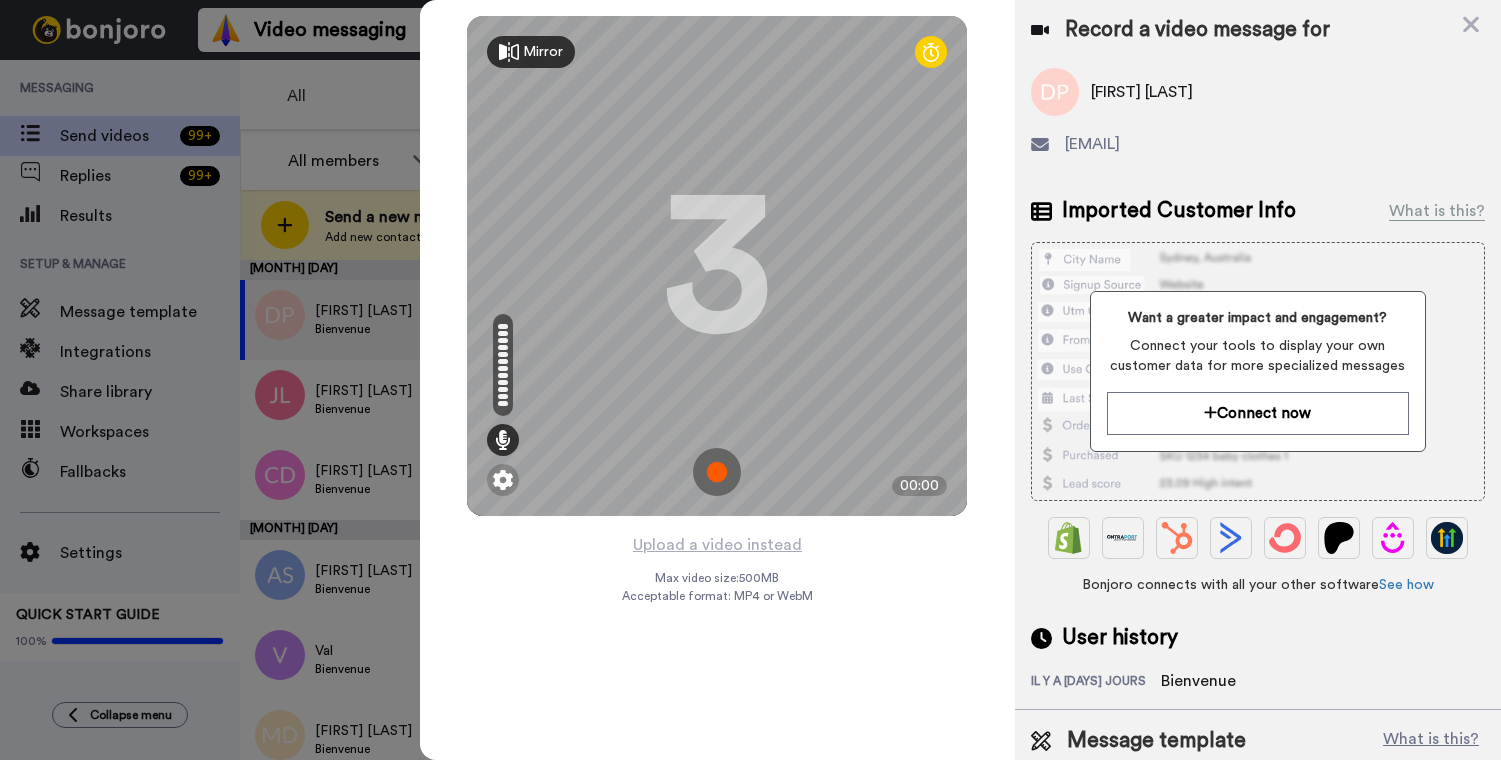 click at bounding box center [717, 472] 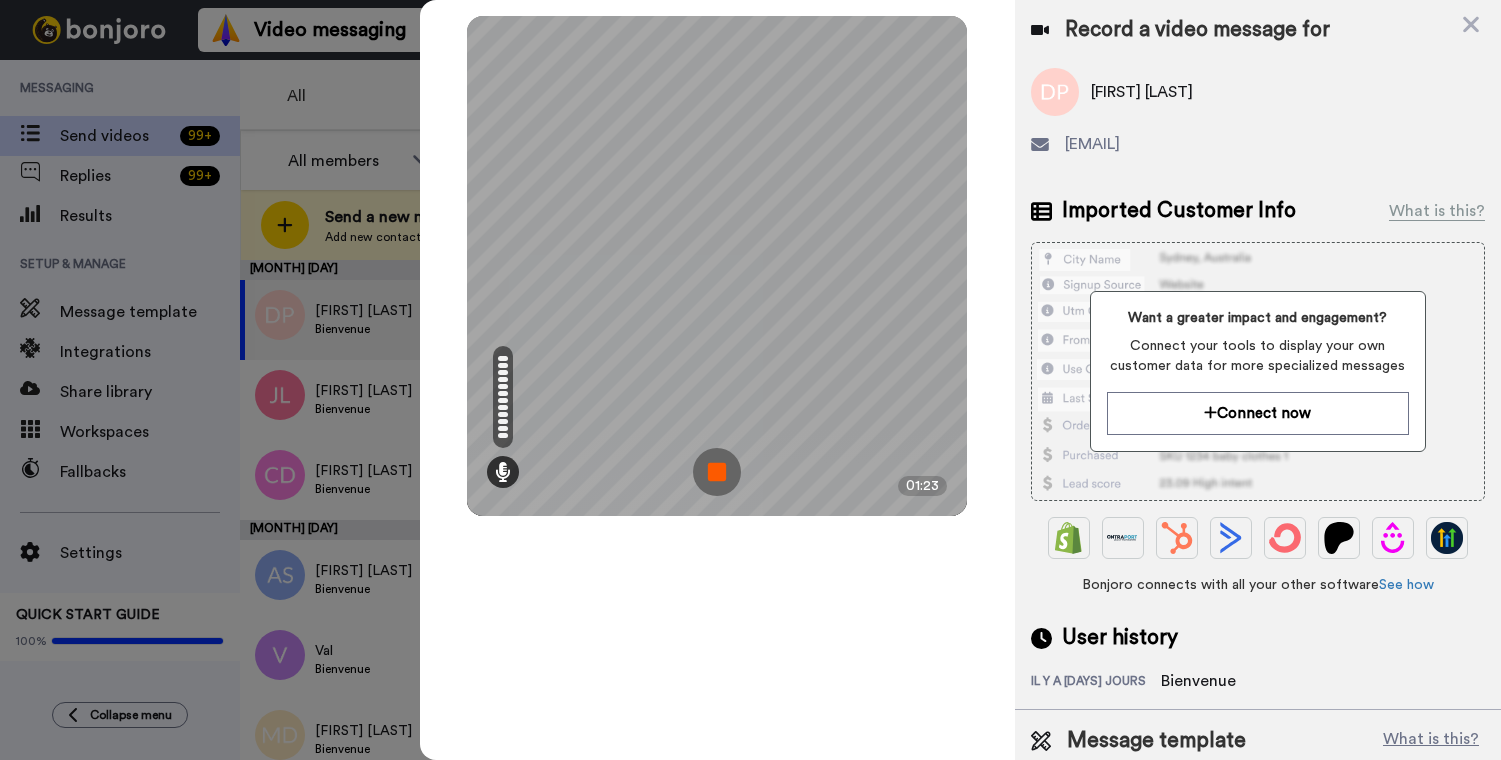 click at bounding box center (717, 472) 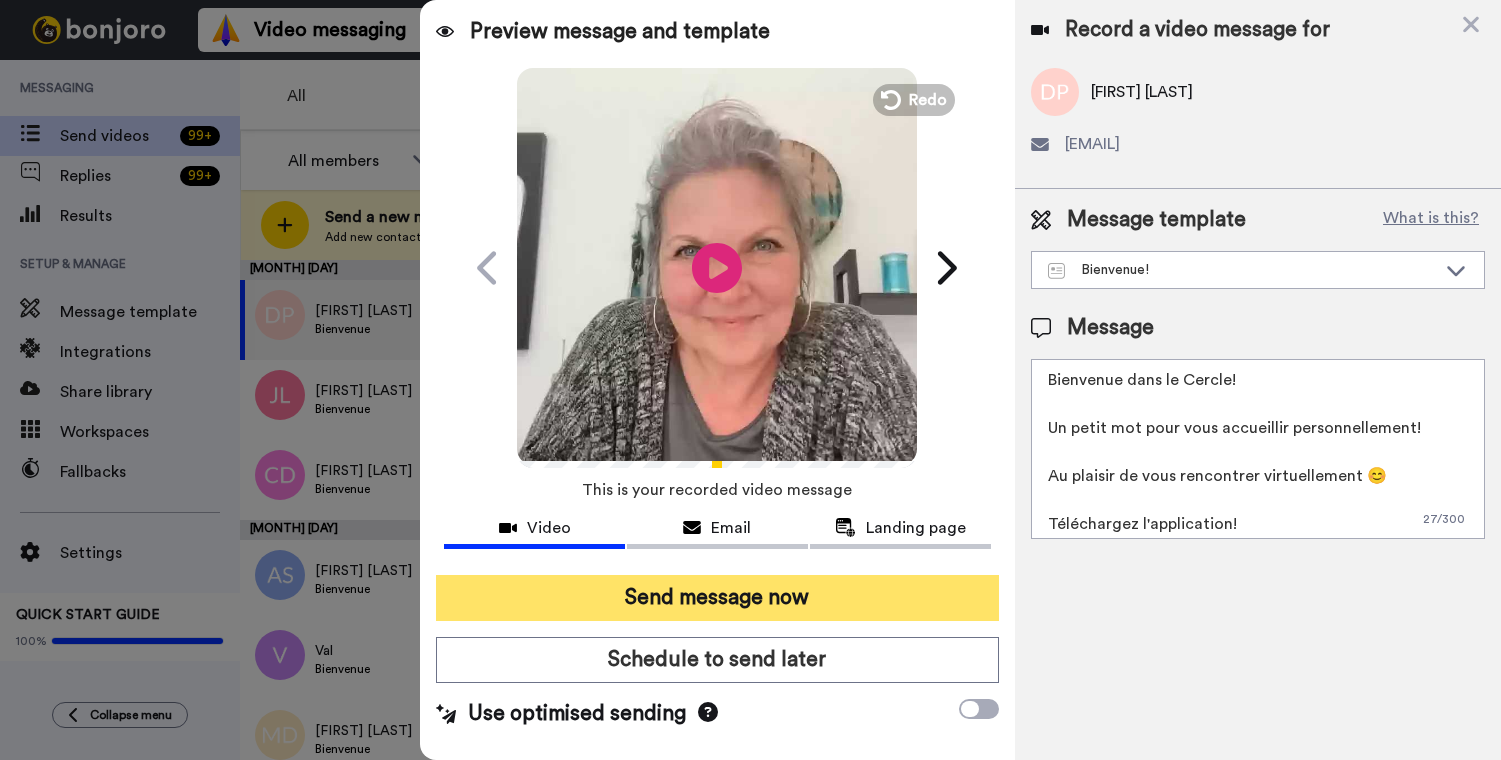 click on "Send message now" at bounding box center (717, 598) 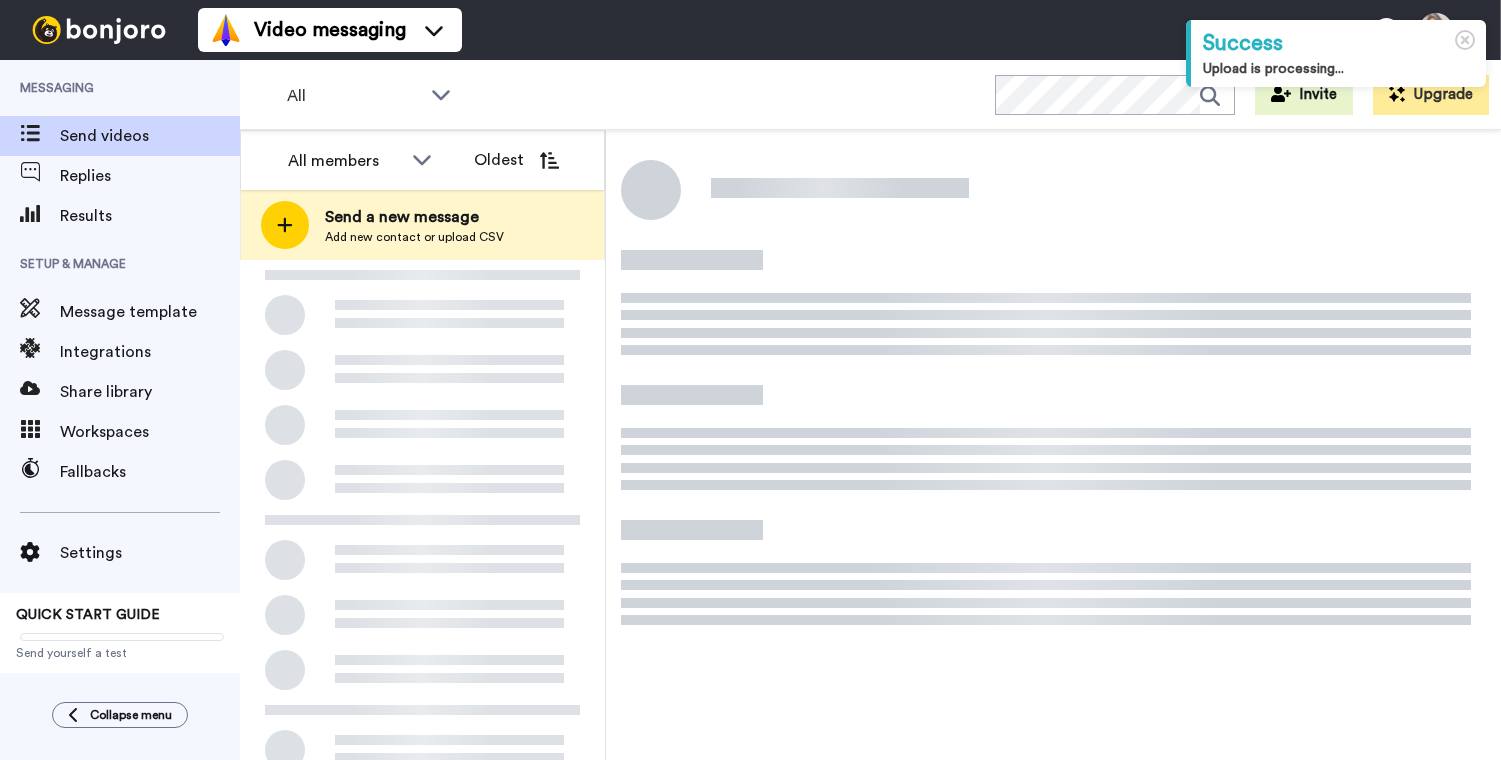 scroll, scrollTop: 0, scrollLeft: 0, axis: both 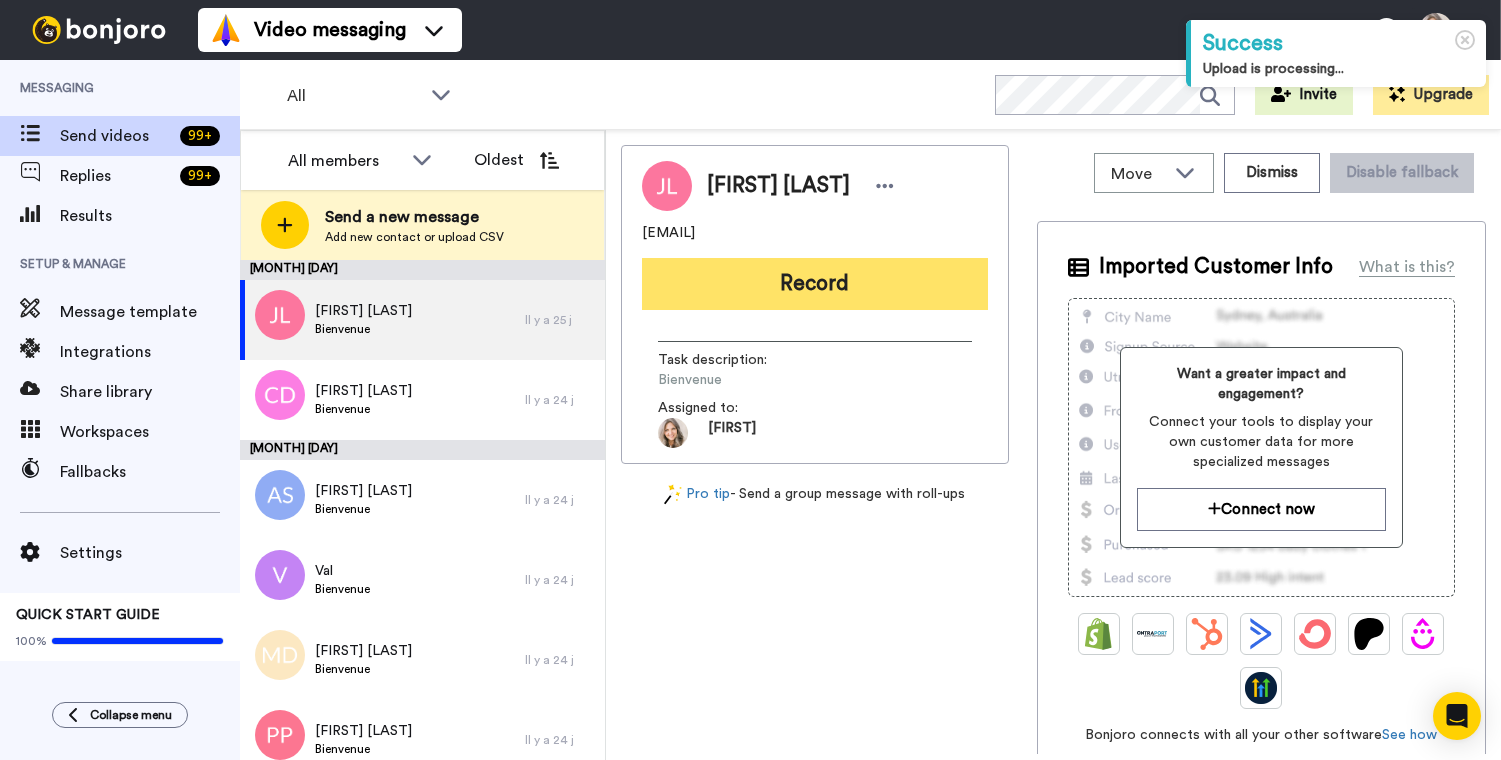 click on "Record" at bounding box center [815, 284] 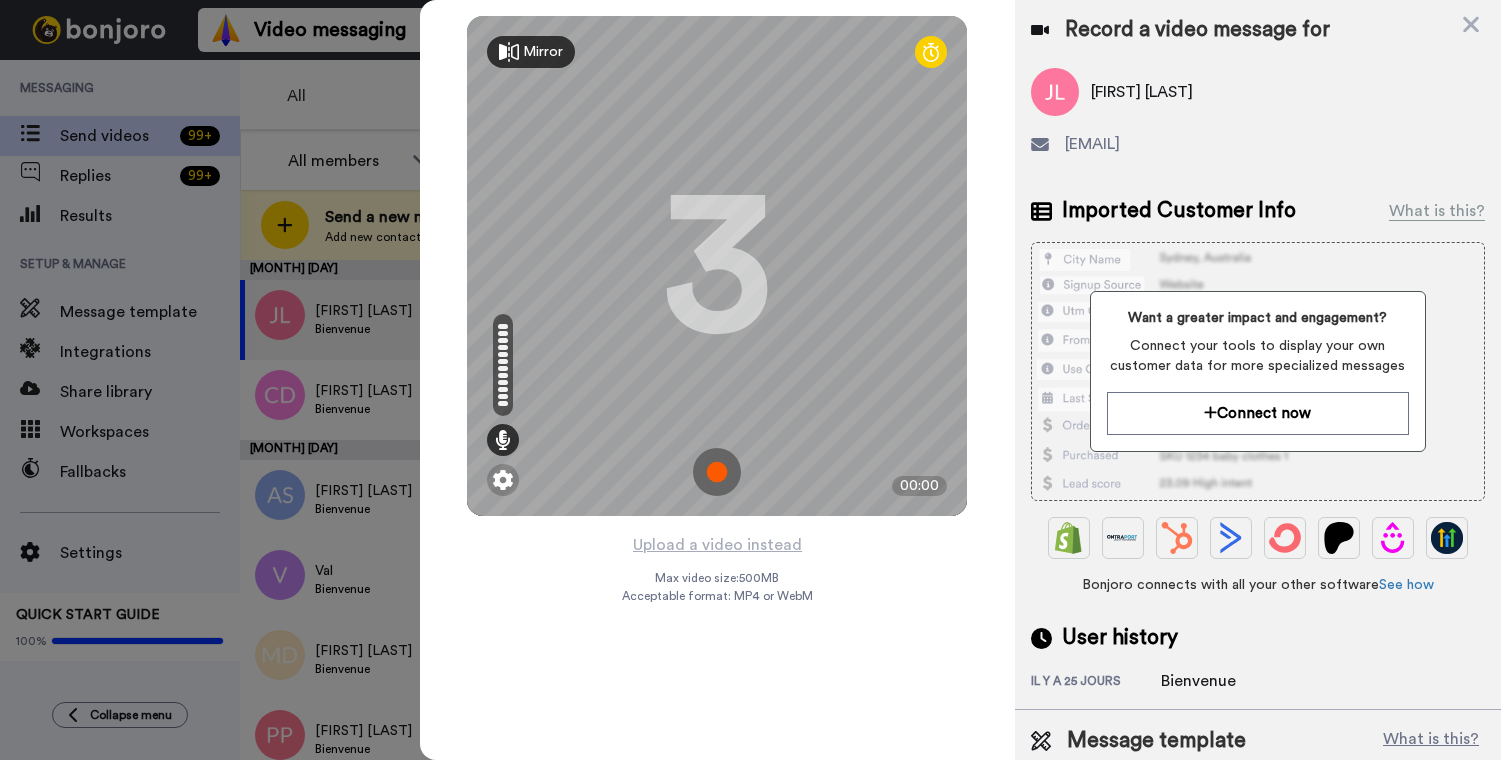 click at bounding box center (717, 472) 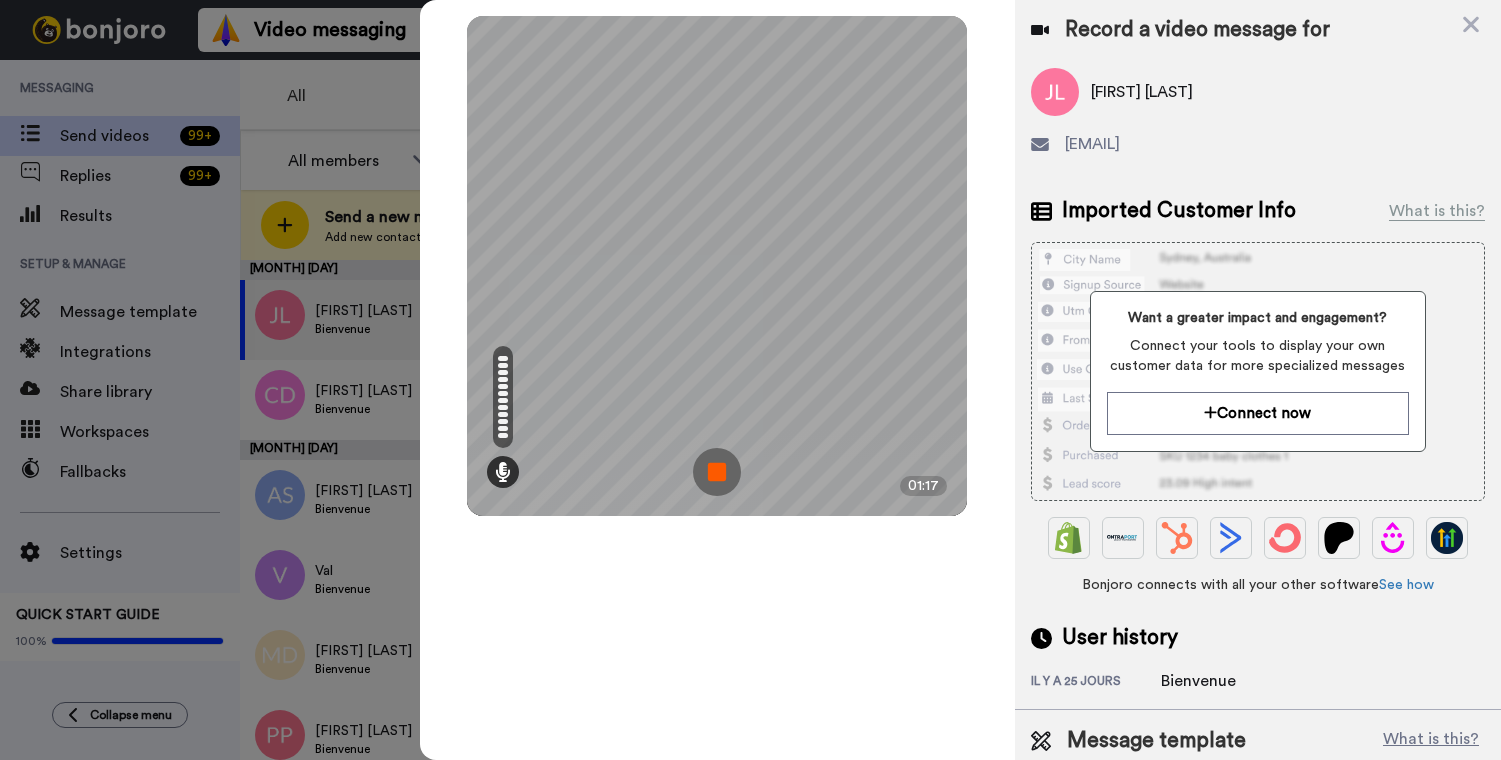 click at bounding box center [717, 472] 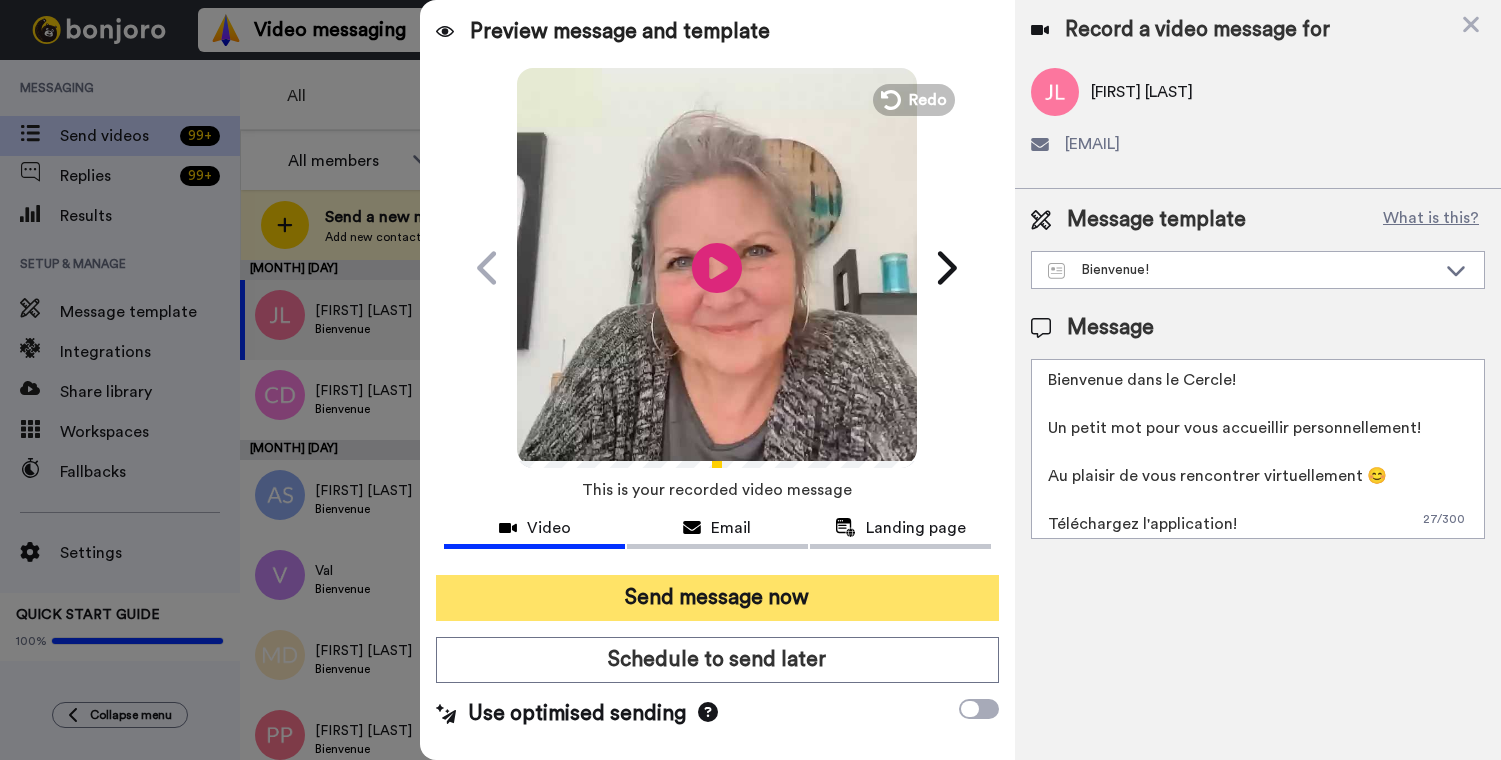 click on "Send message now" at bounding box center [717, 598] 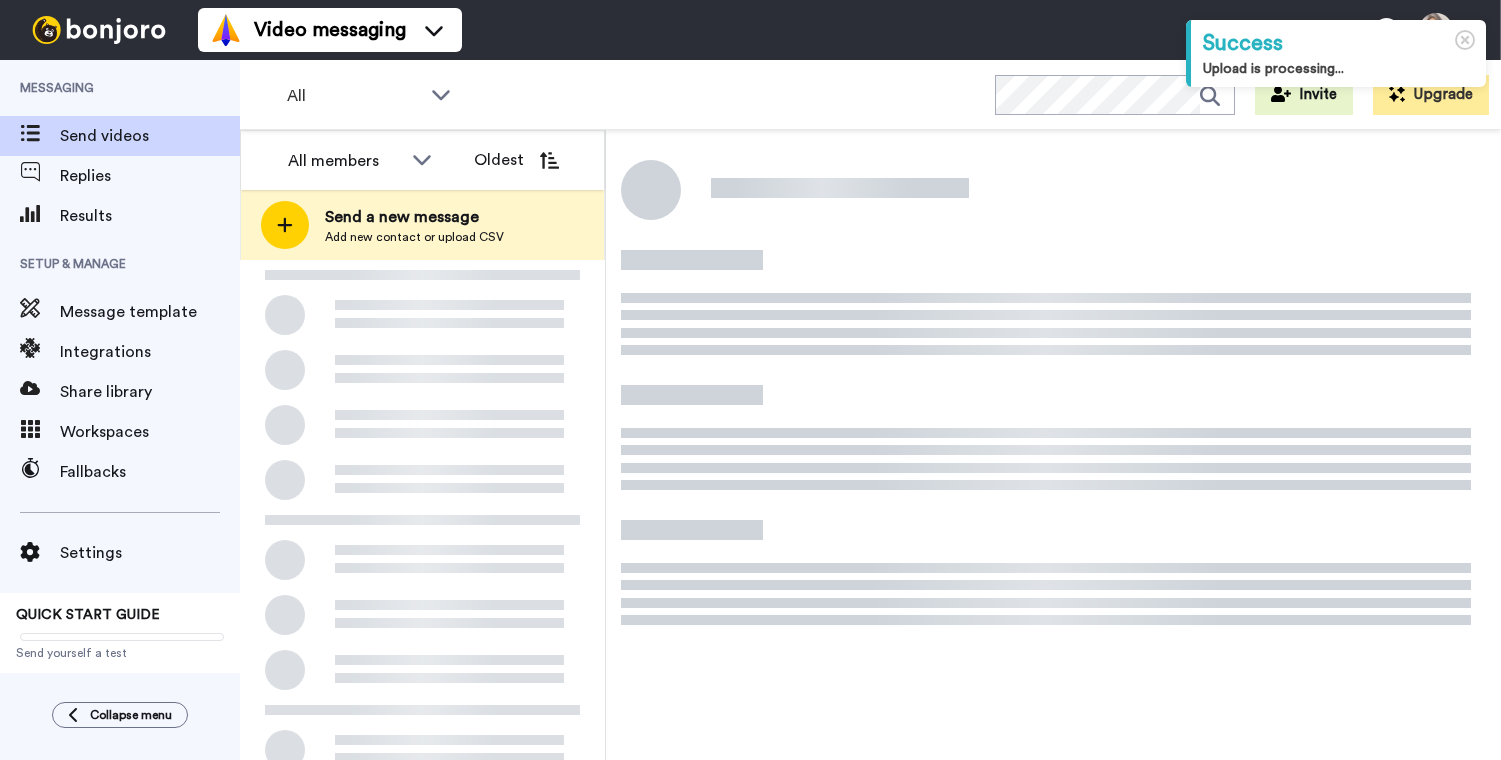 scroll, scrollTop: 0, scrollLeft: 0, axis: both 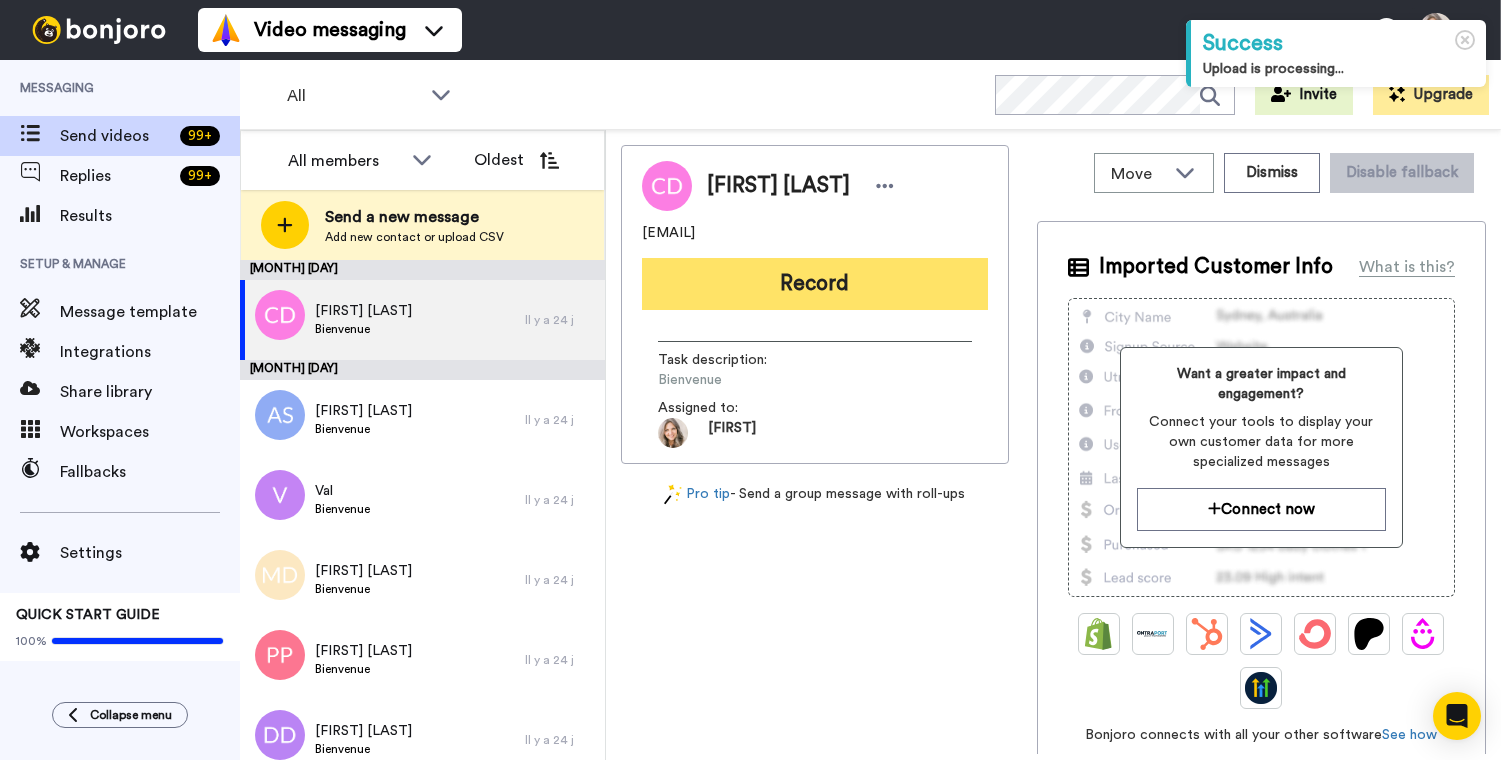 click on "Record" at bounding box center (815, 284) 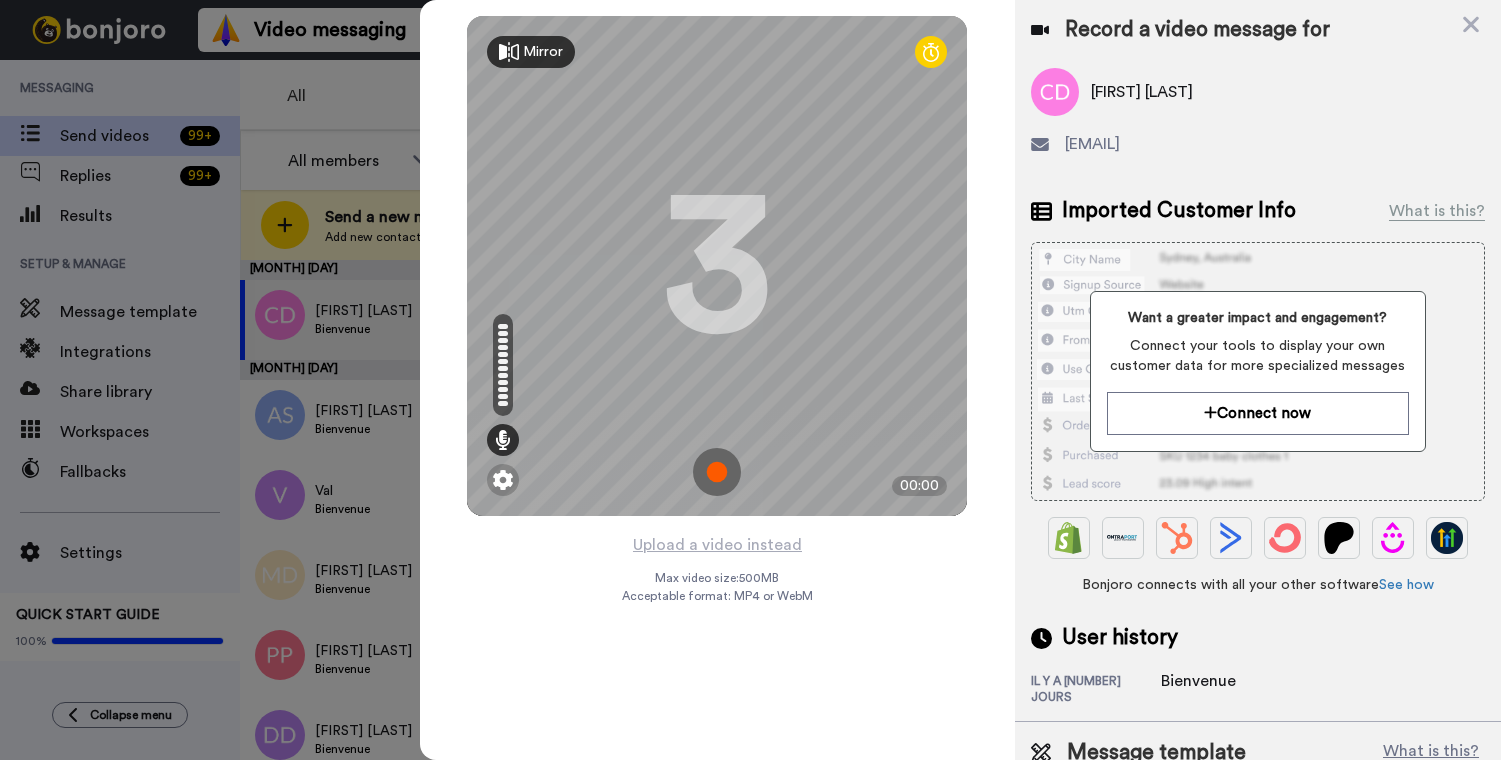 click at bounding box center (717, 472) 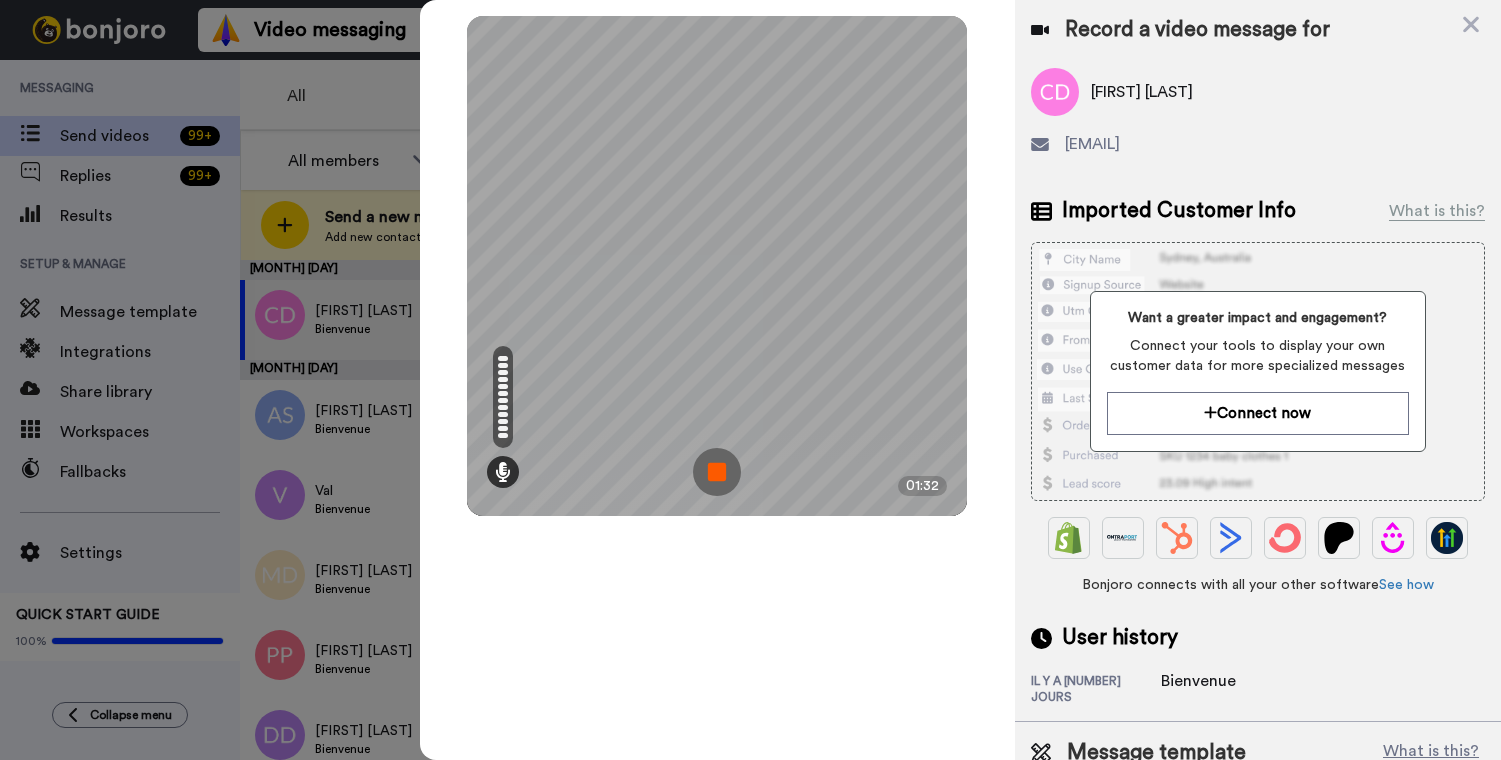 click at bounding box center (717, 472) 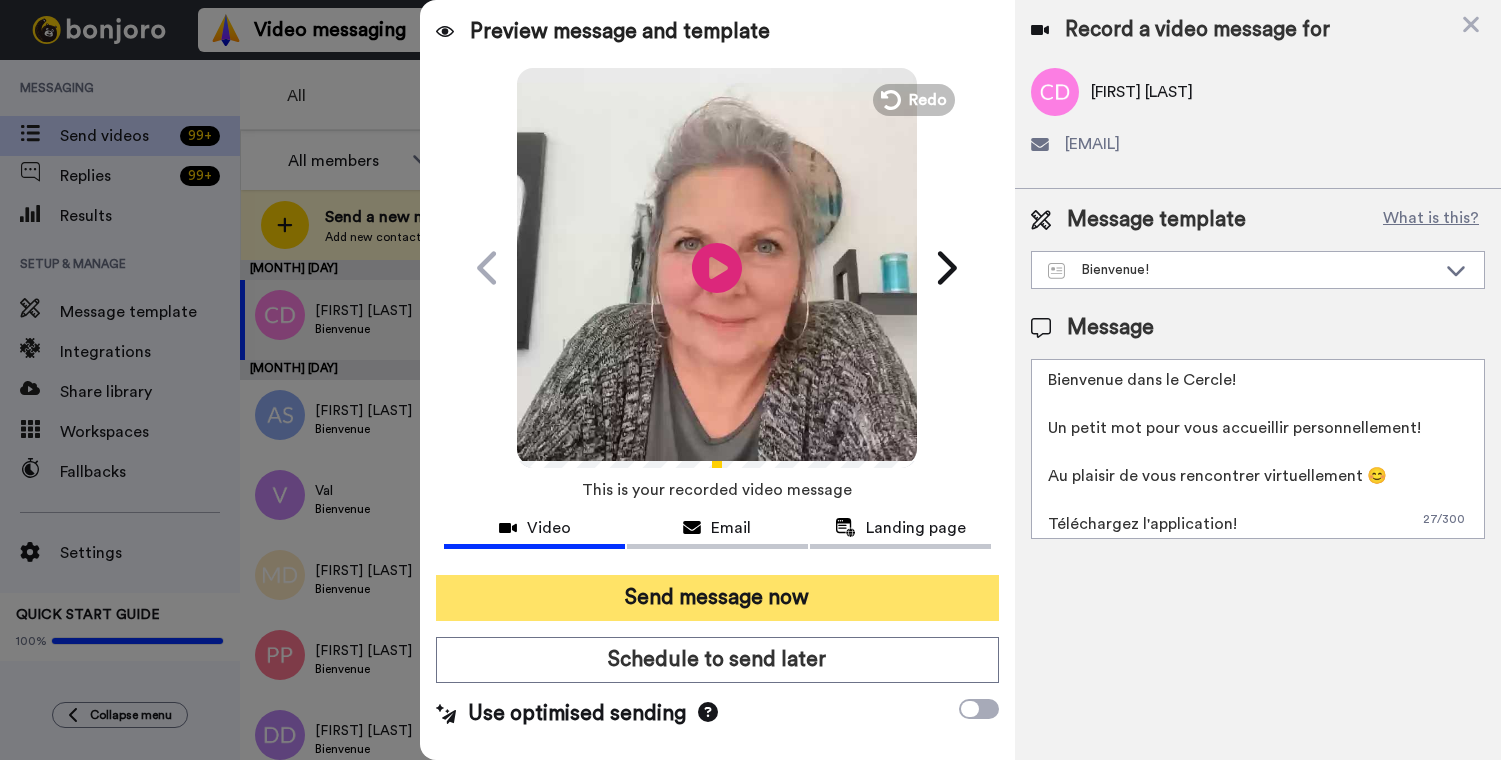 click on "Send message now" at bounding box center (717, 598) 